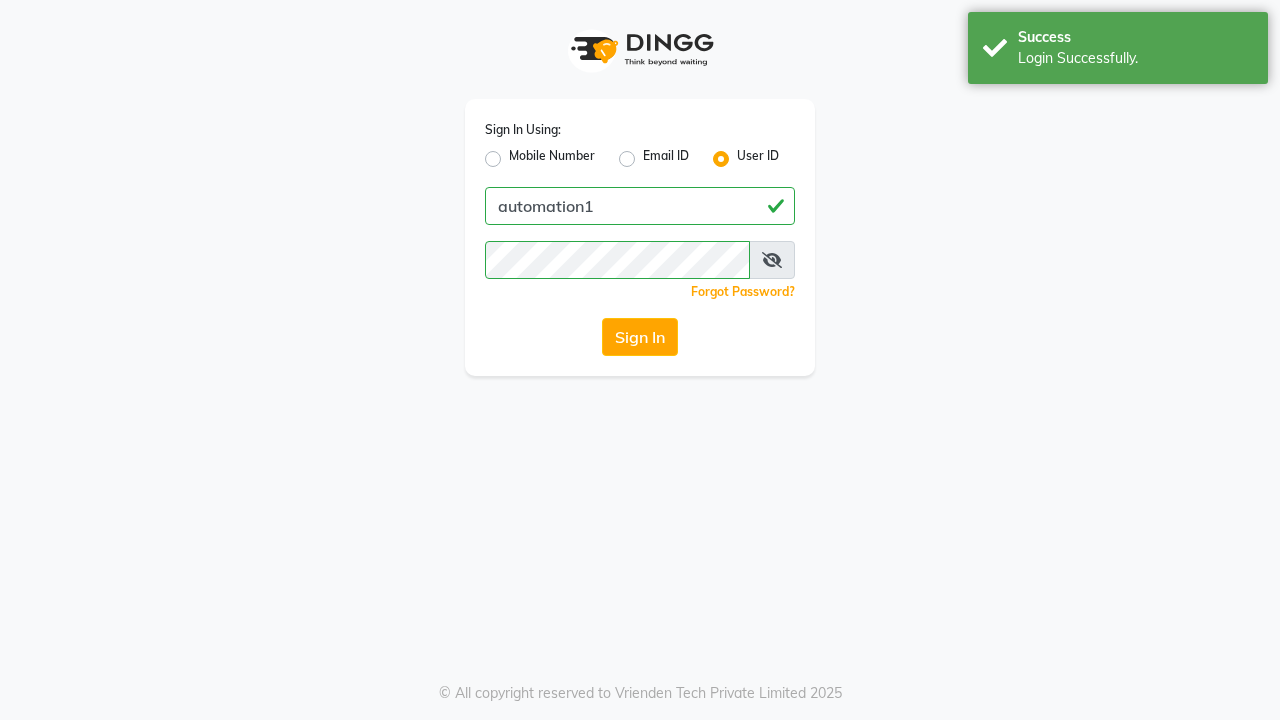 scroll, scrollTop: 0, scrollLeft: 0, axis: both 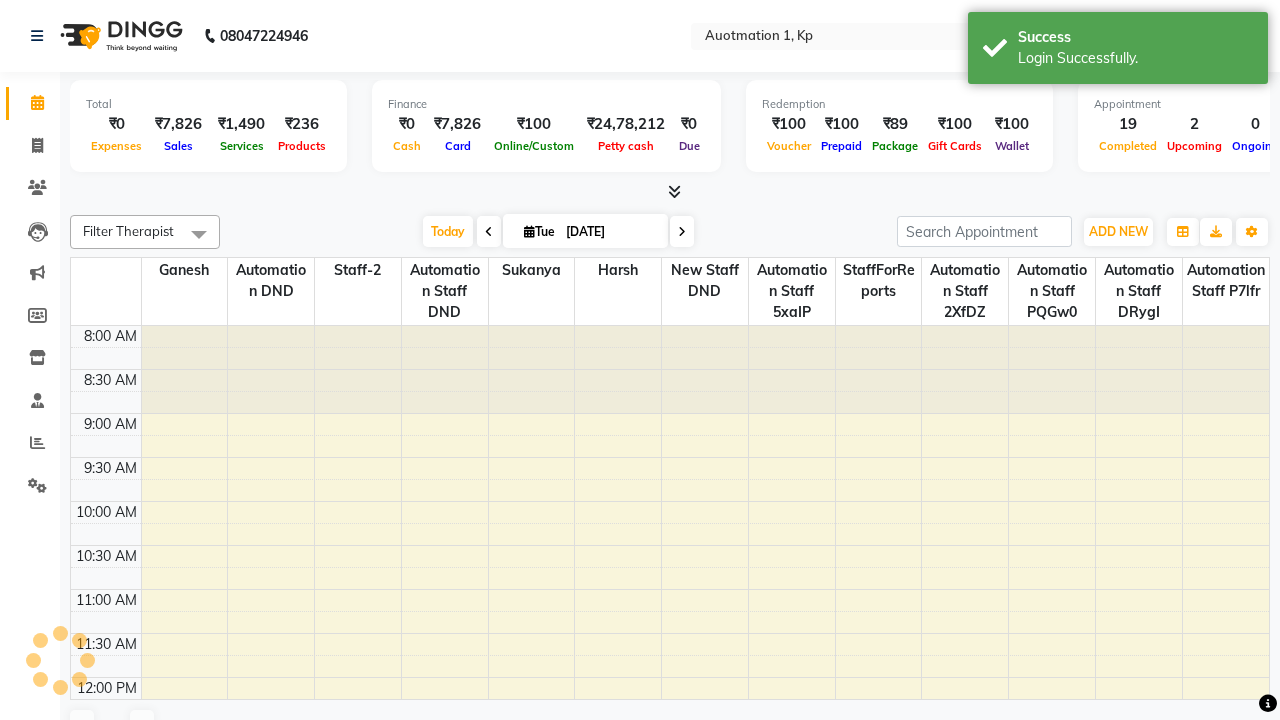 select on "en" 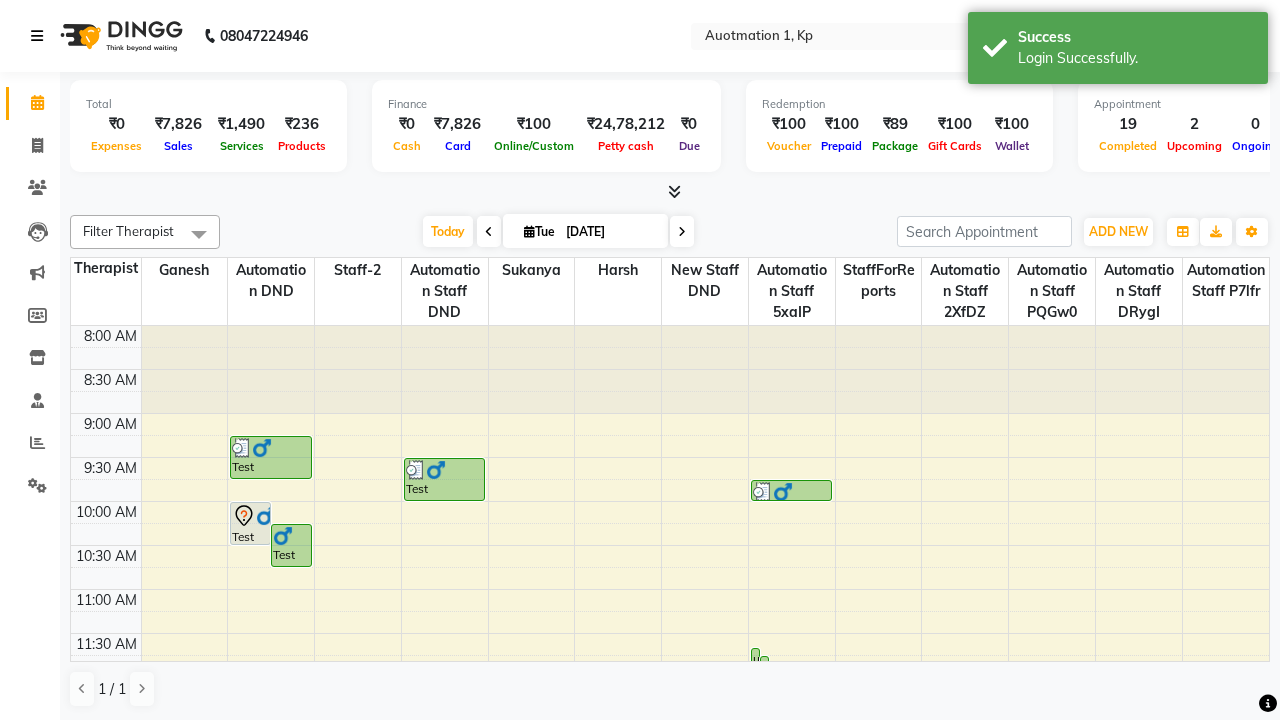 click at bounding box center [37, 36] 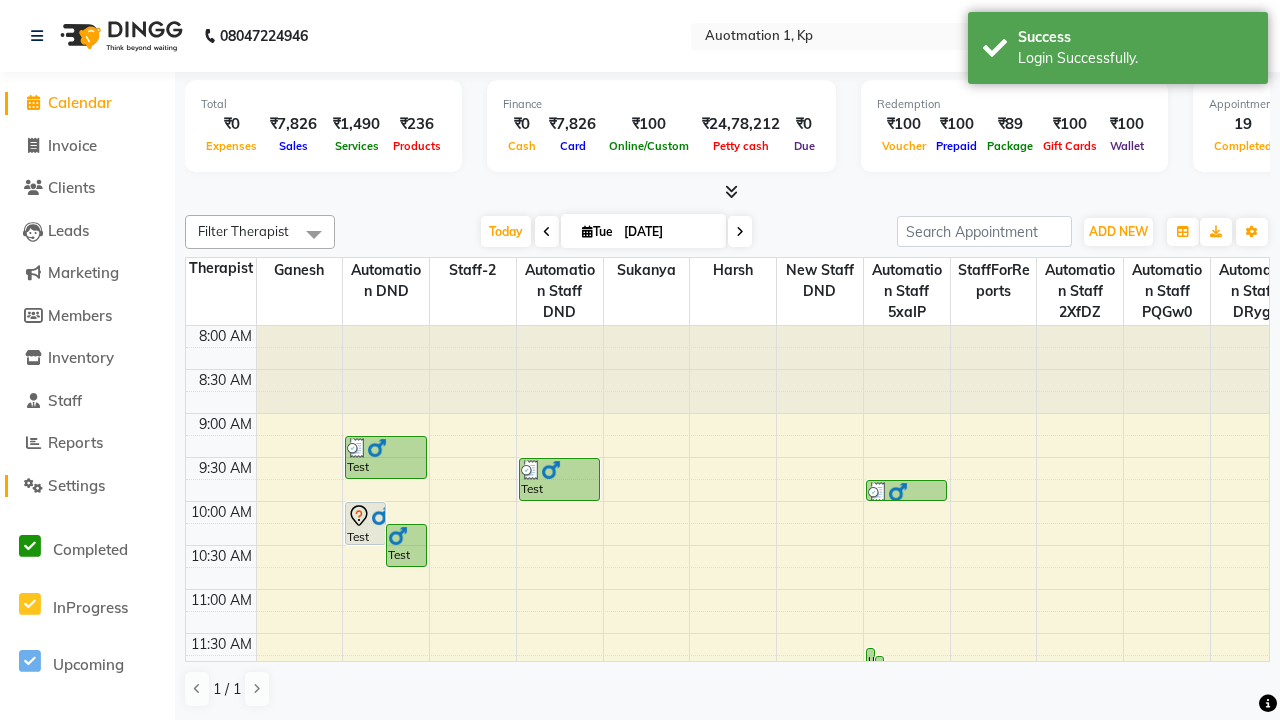 click on "Settings" 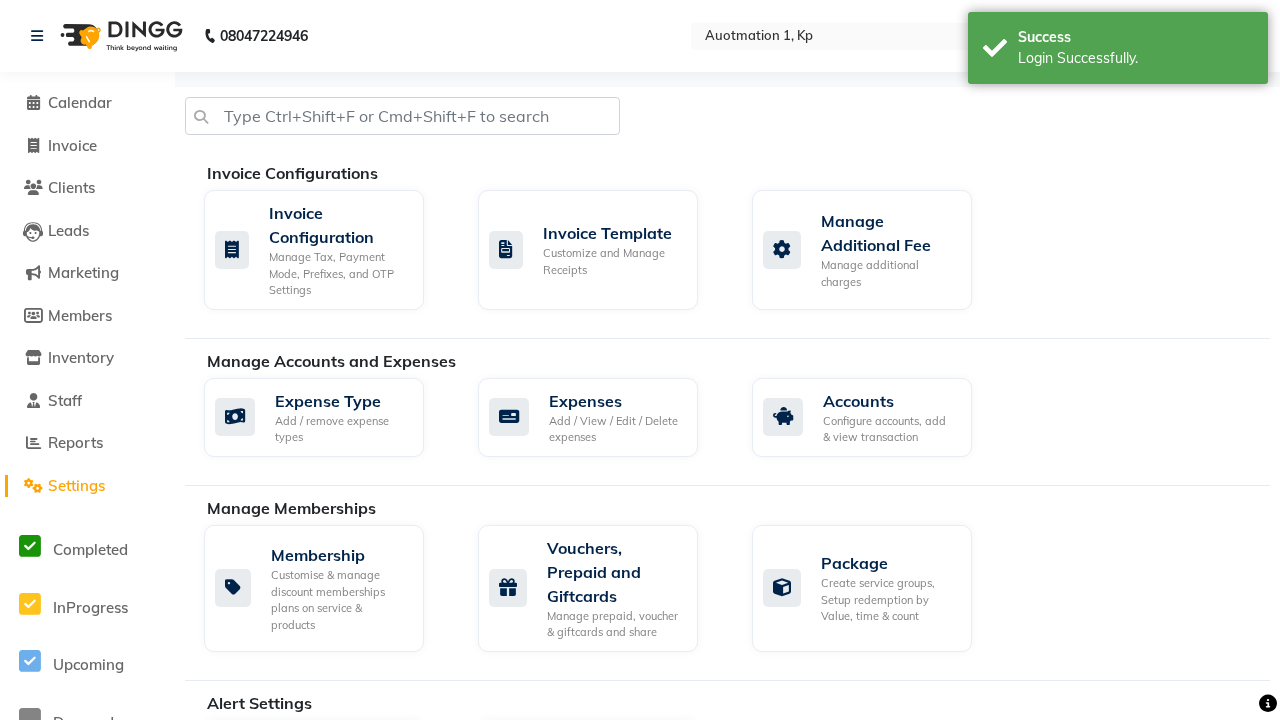 click on "Business Hours" 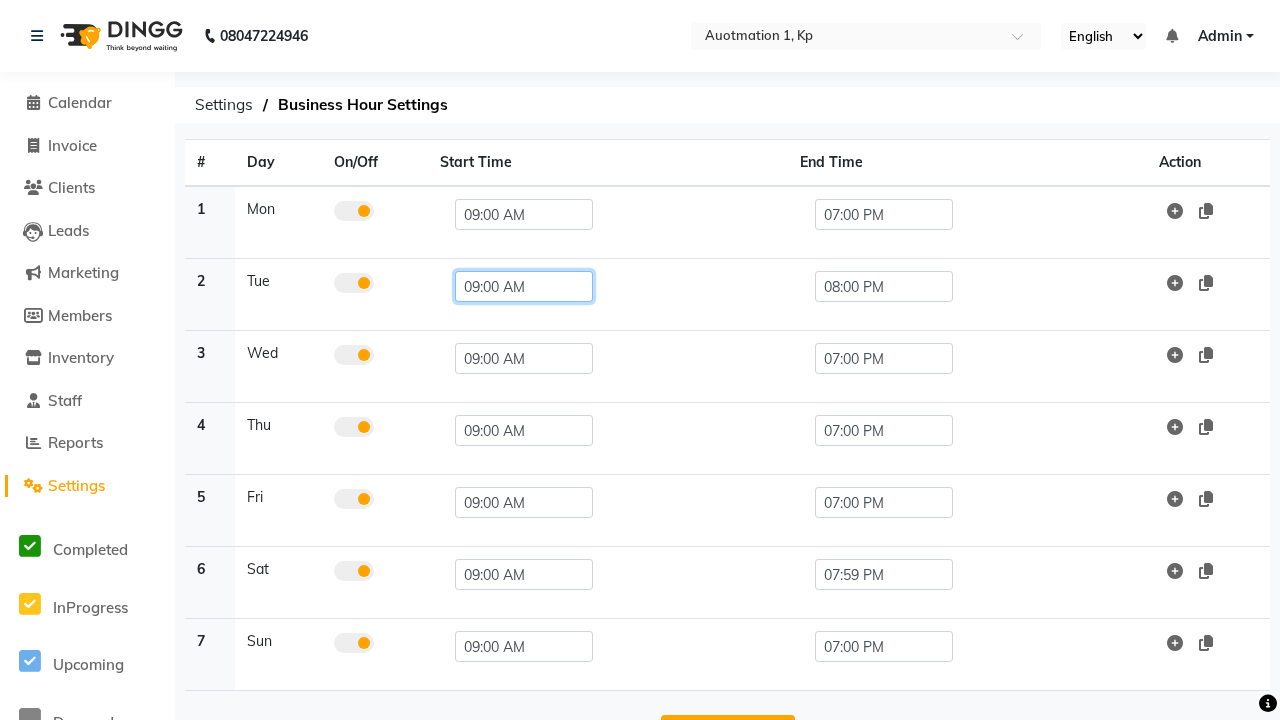 click on "09:00 AM" 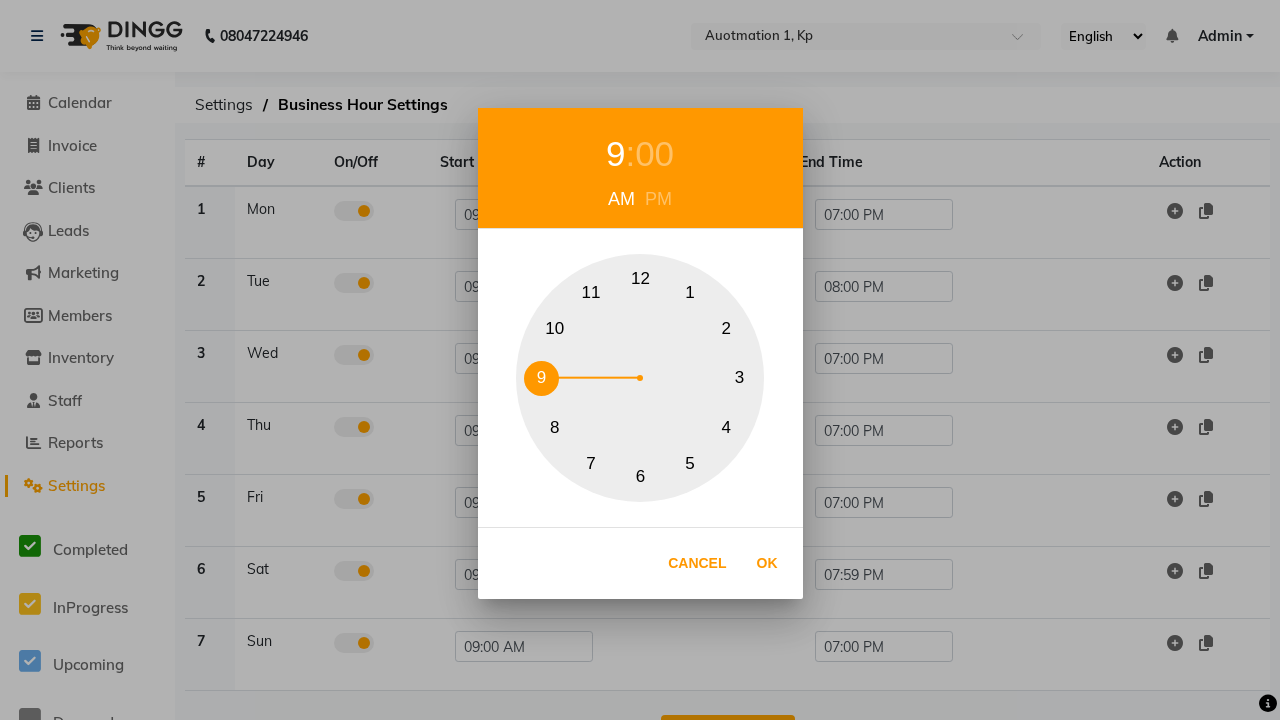 click on "10" at bounding box center [554, 328] 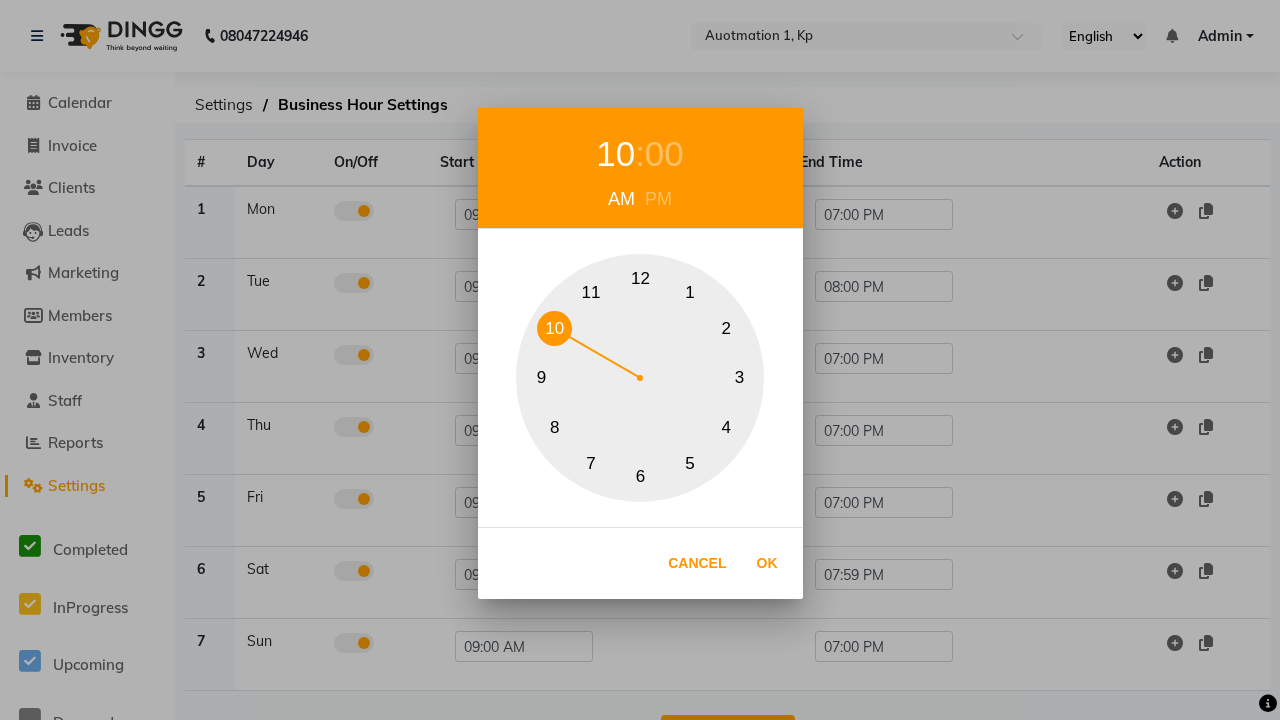 click on "00" at bounding box center [664, 154] 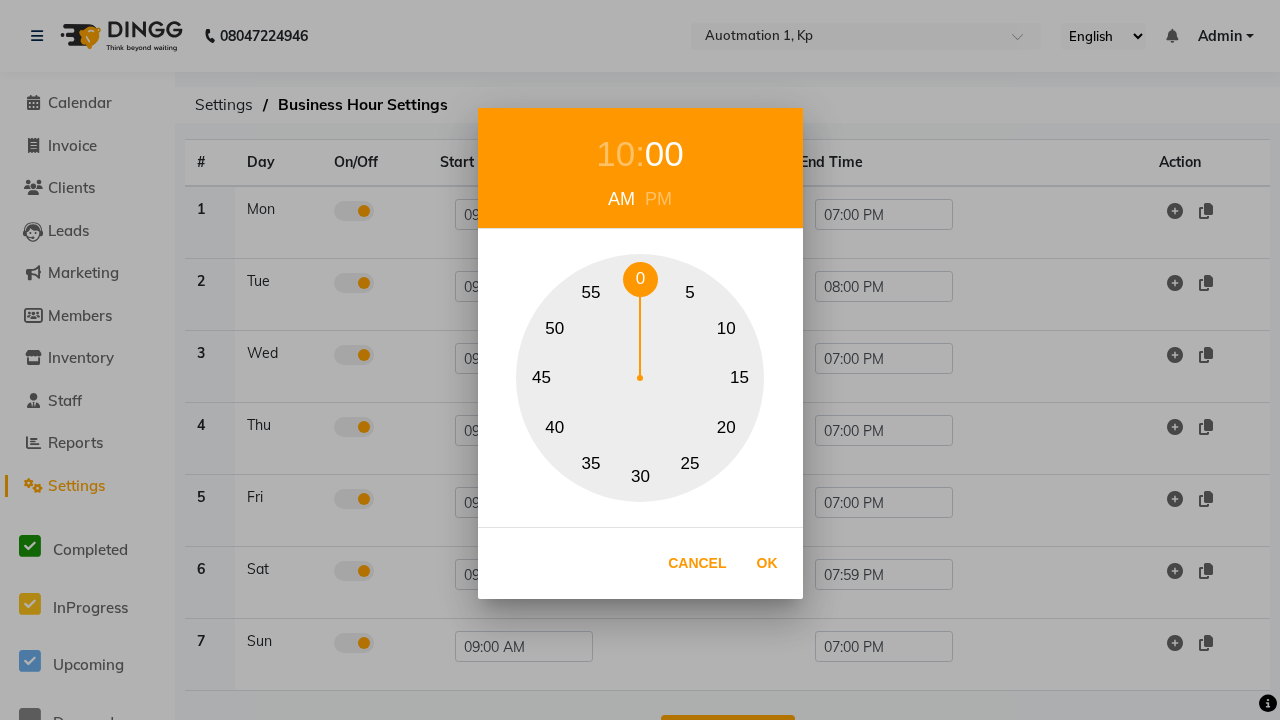 click on "0" at bounding box center [640, 279] 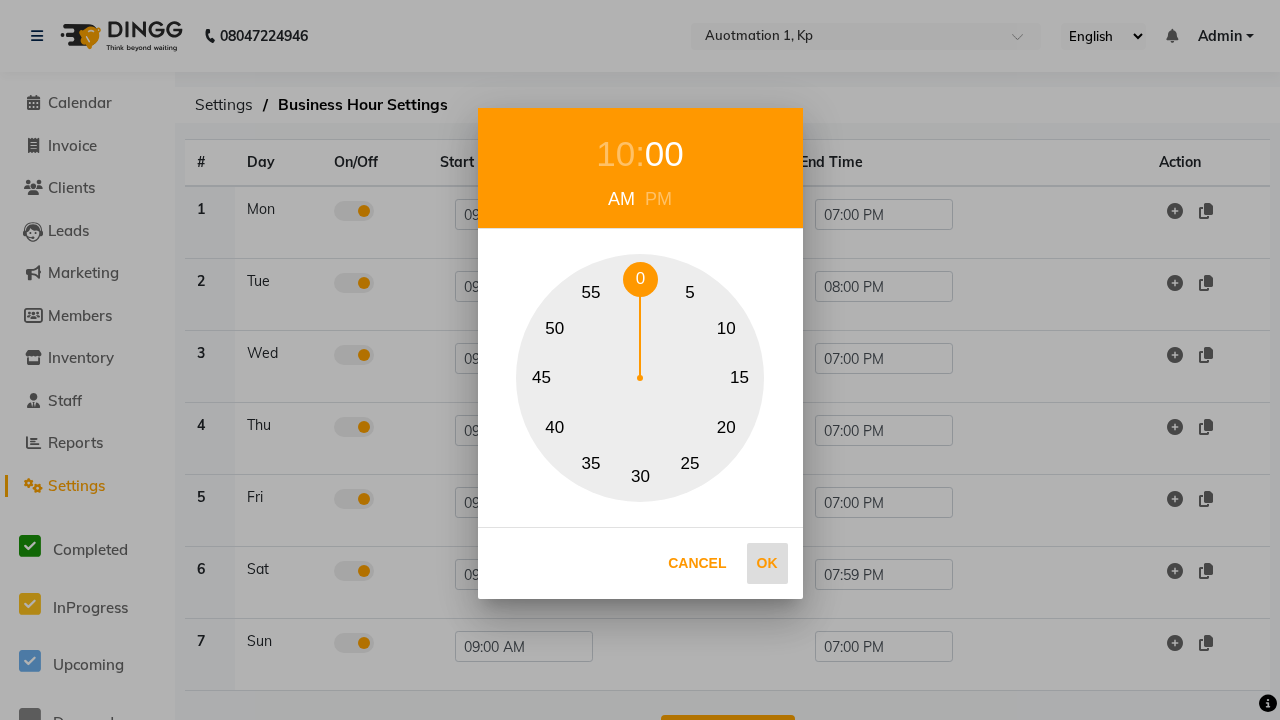 click on "Ok" at bounding box center (767, 563) 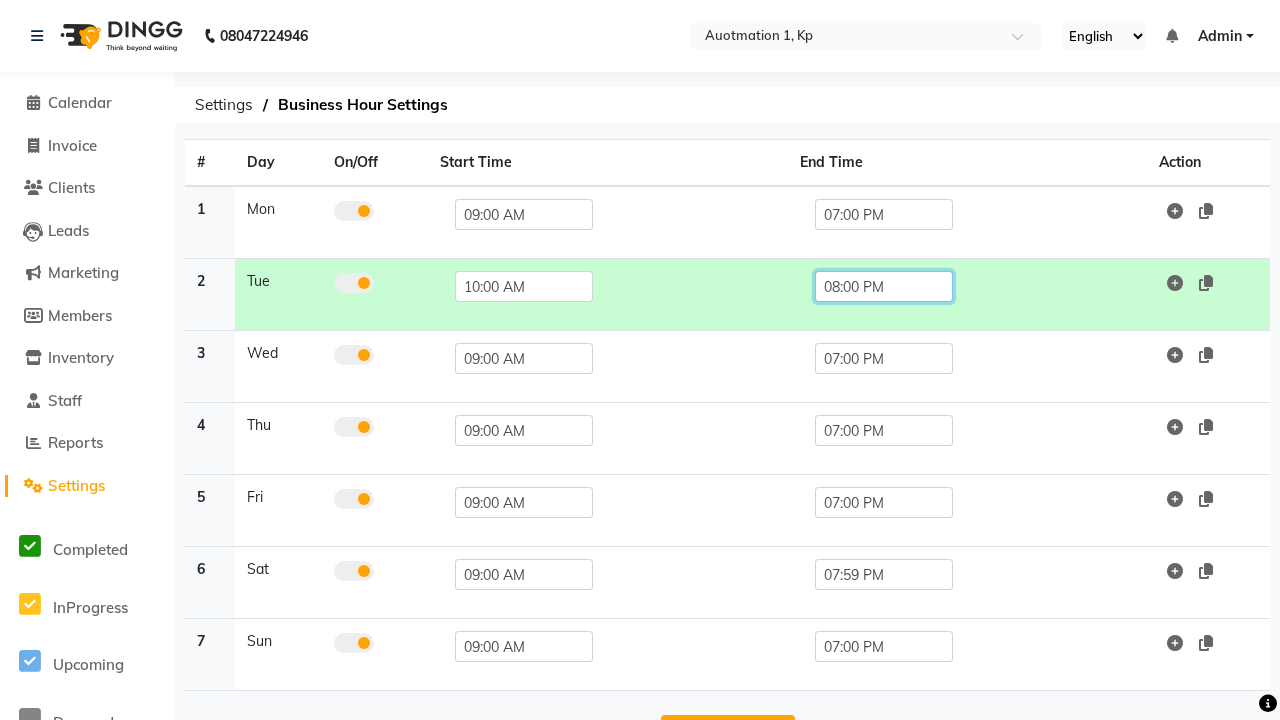 click on "08:00 PM" 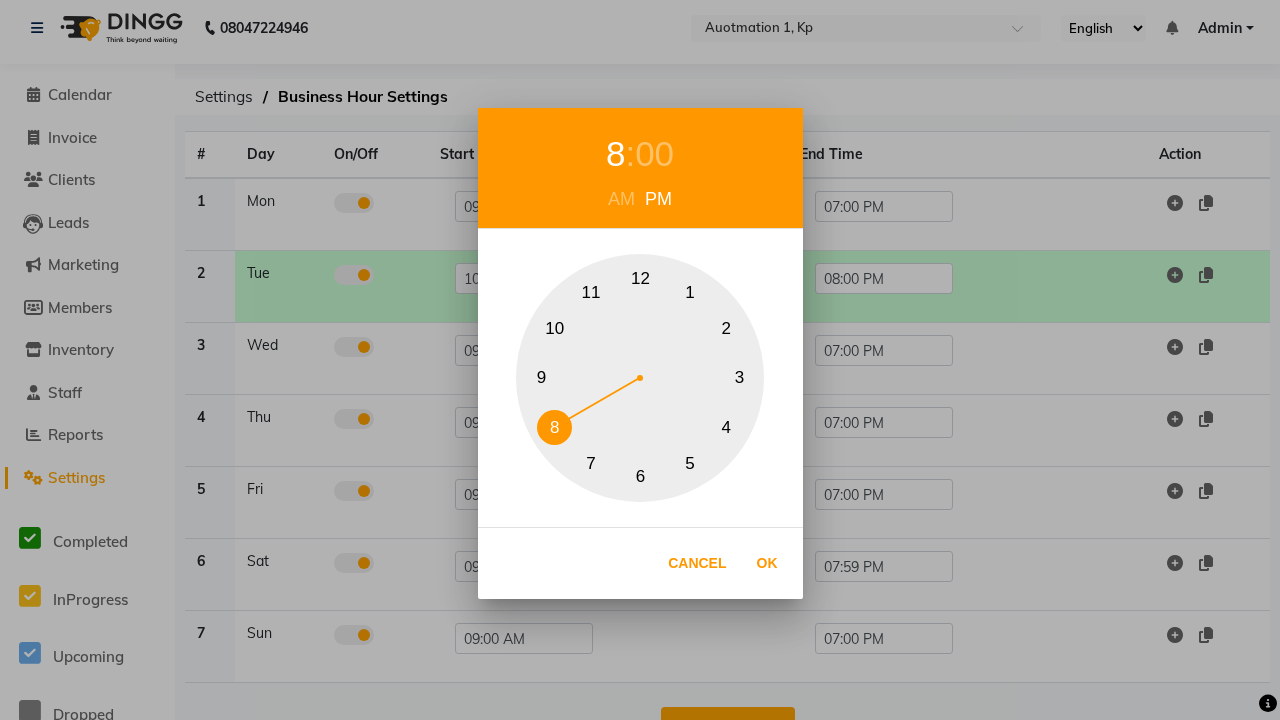 click on "10" at bounding box center [554, 328] 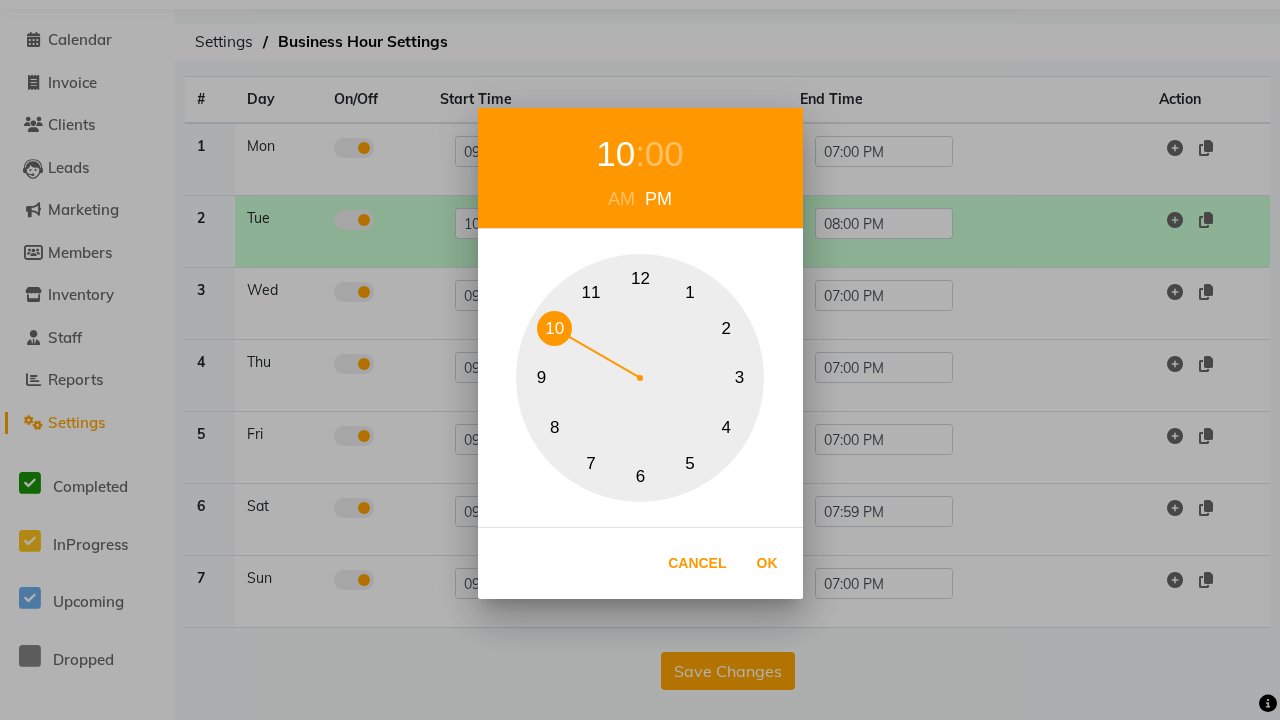 click on "00" at bounding box center [664, 154] 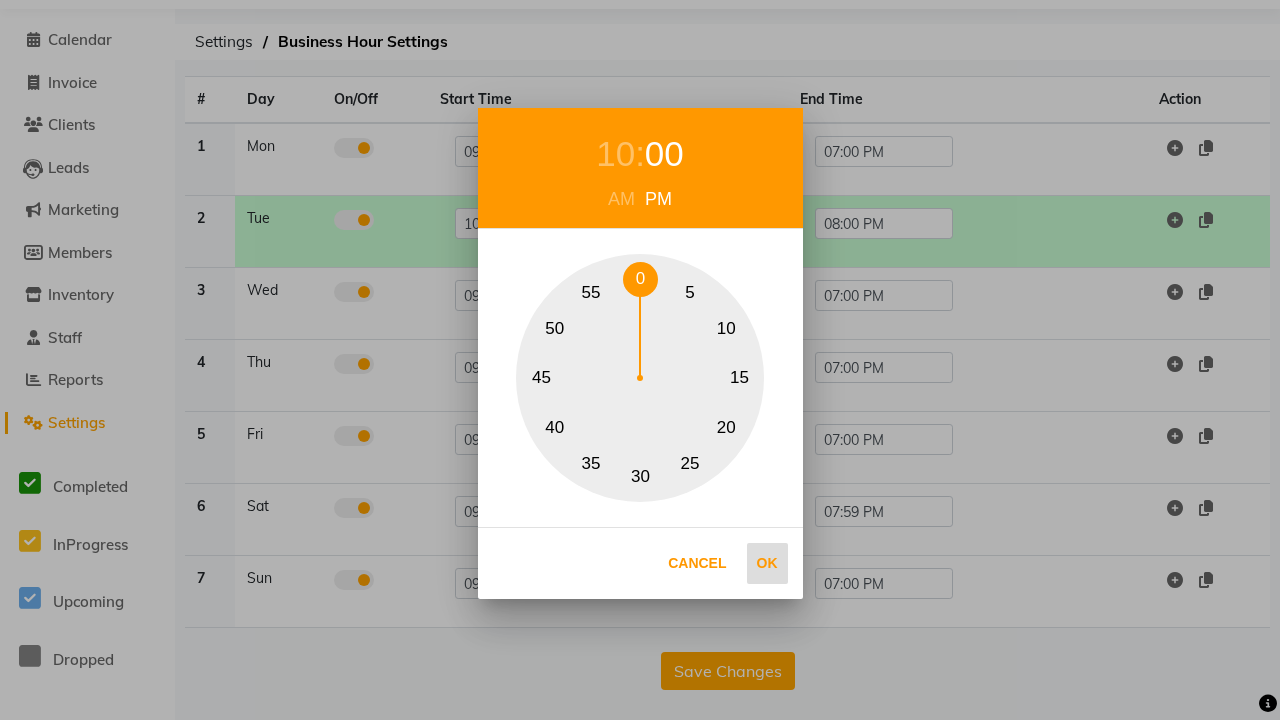 click on "0" at bounding box center [640, 279] 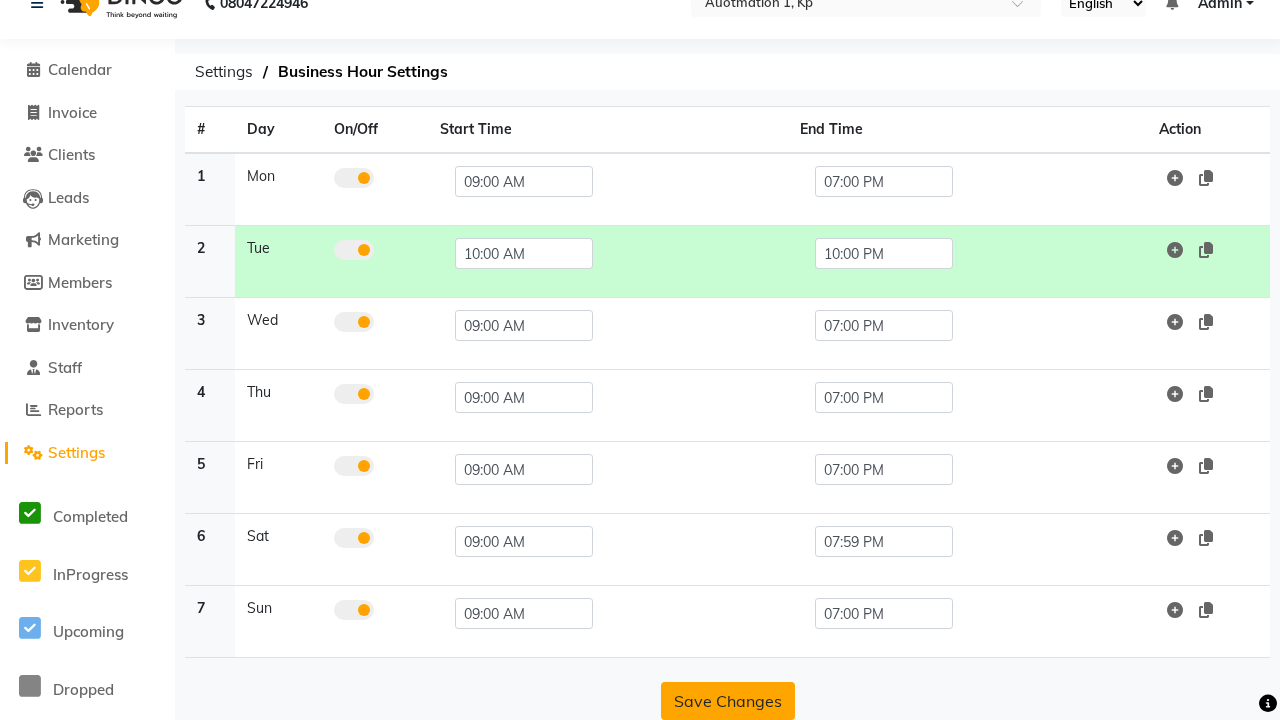 click on "Save Changes" 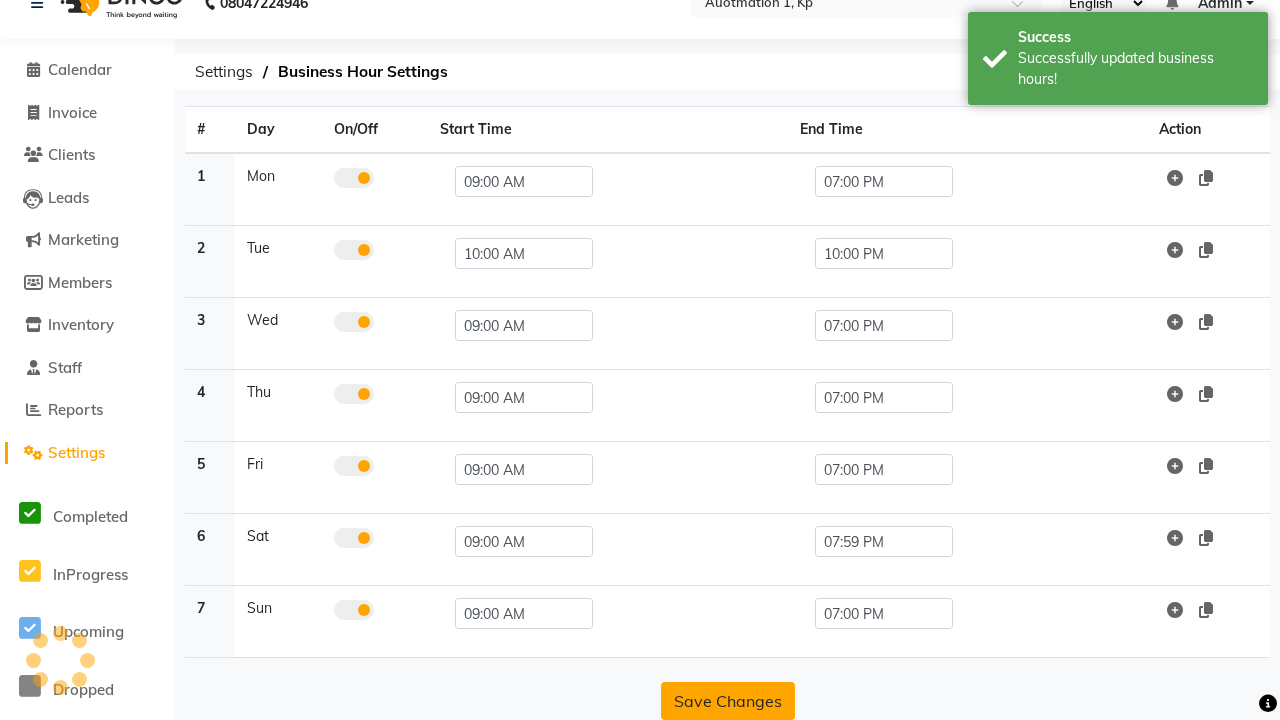 scroll, scrollTop: 63, scrollLeft: 0, axis: vertical 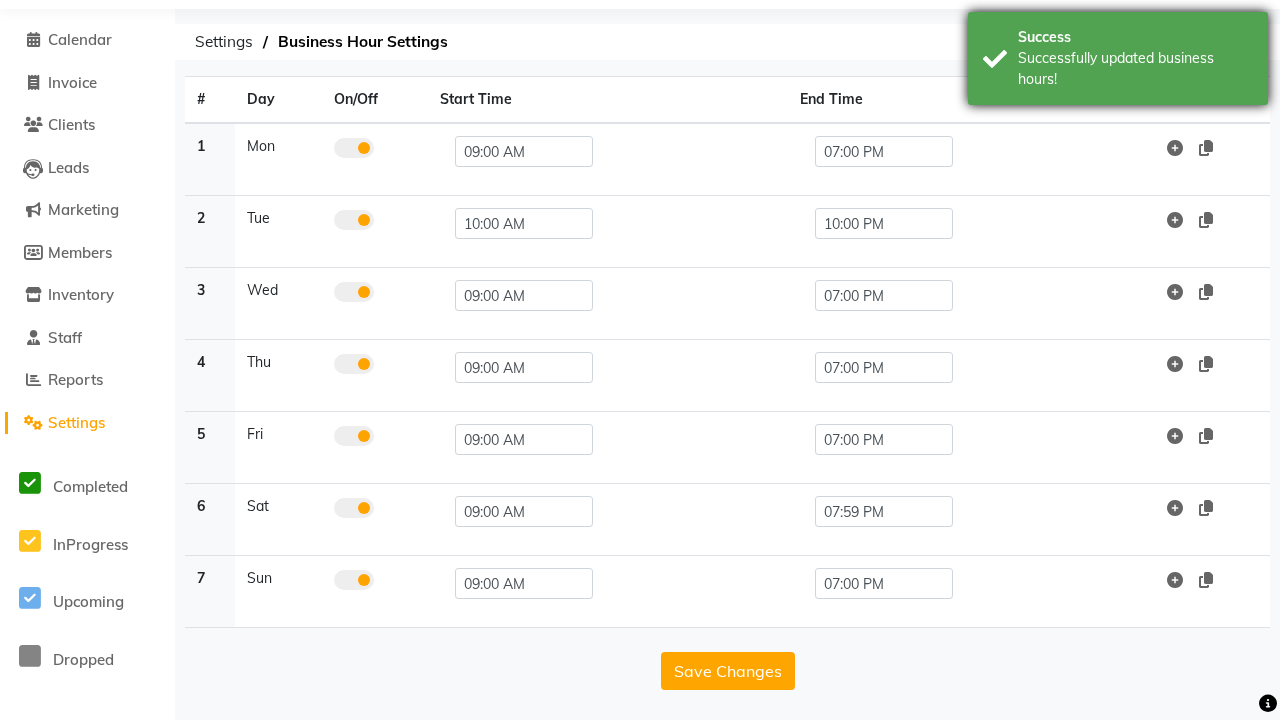 click on "Successfully updated business hours!" at bounding box center [1135, 69] 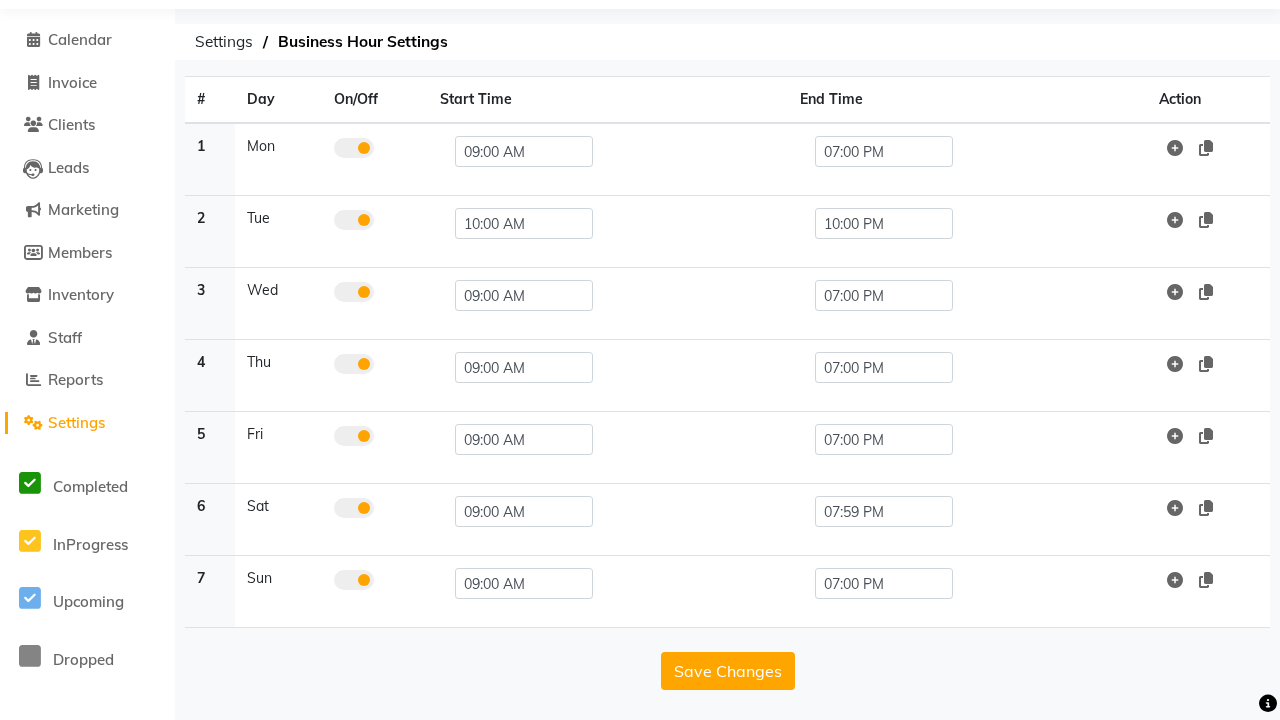 click at bounding box center [37, -27] 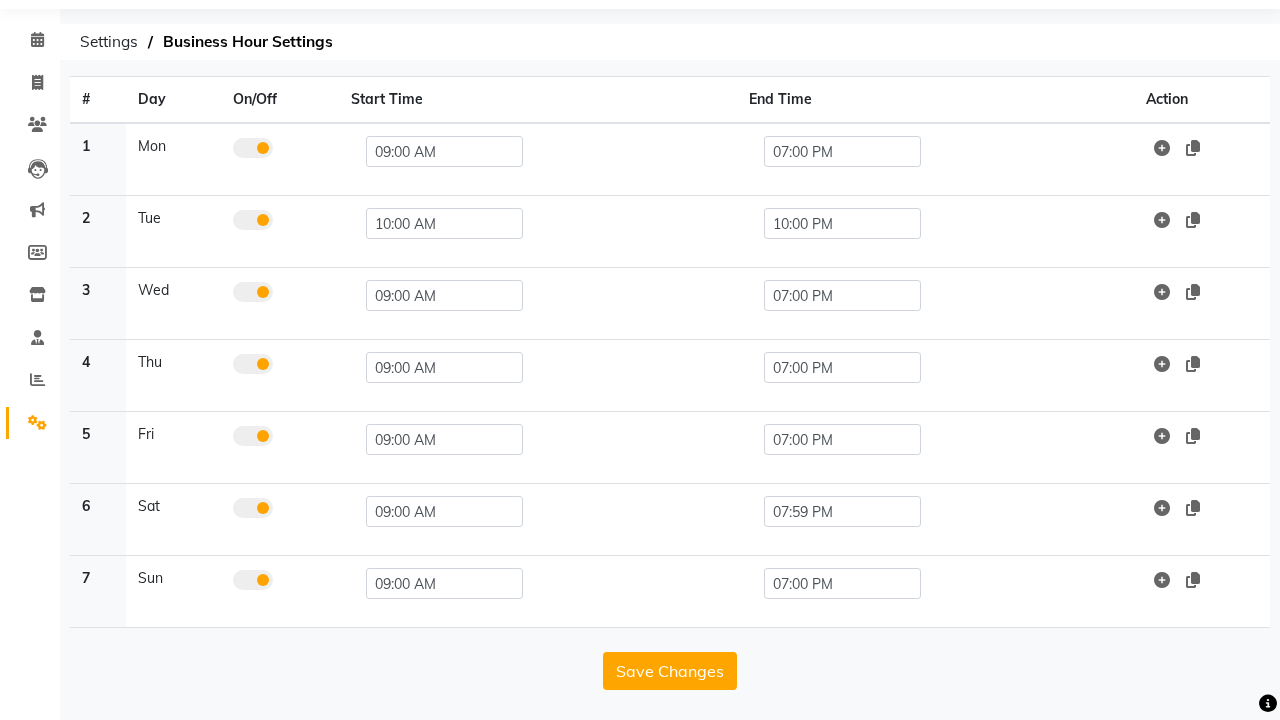 scroll, scrollTop: 8, scrollLeft: 0, axis: vertical 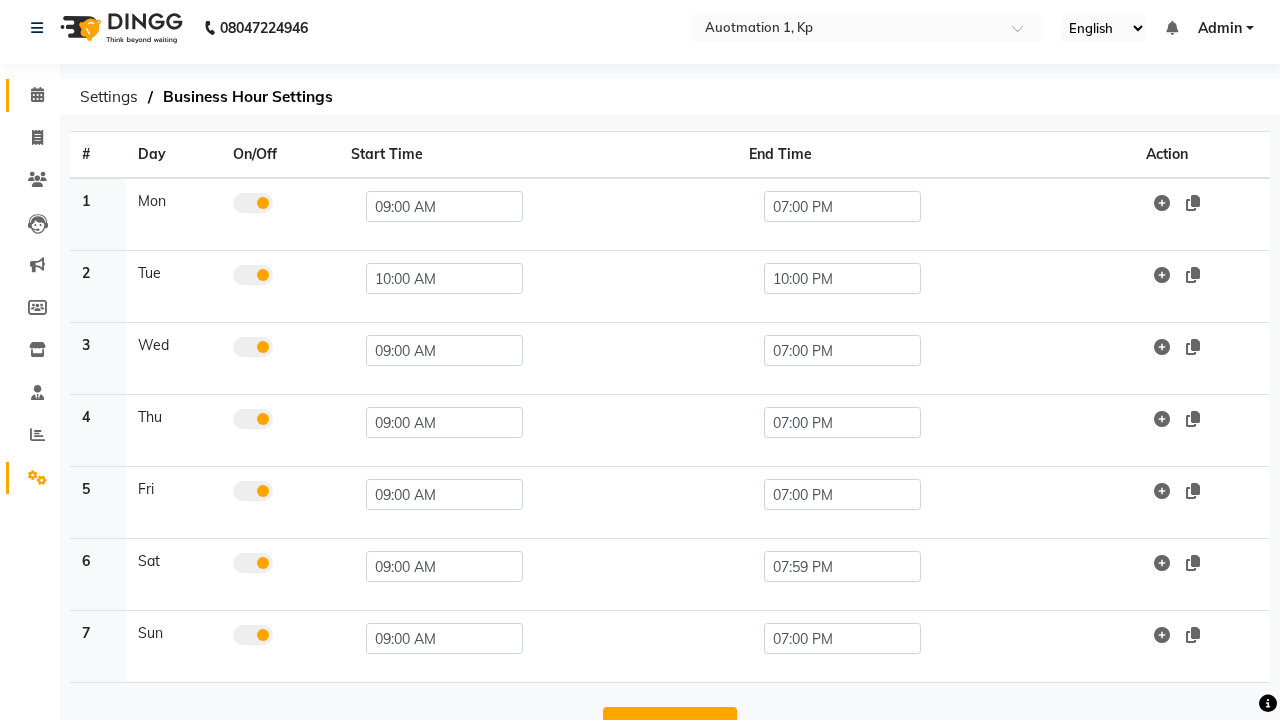 click 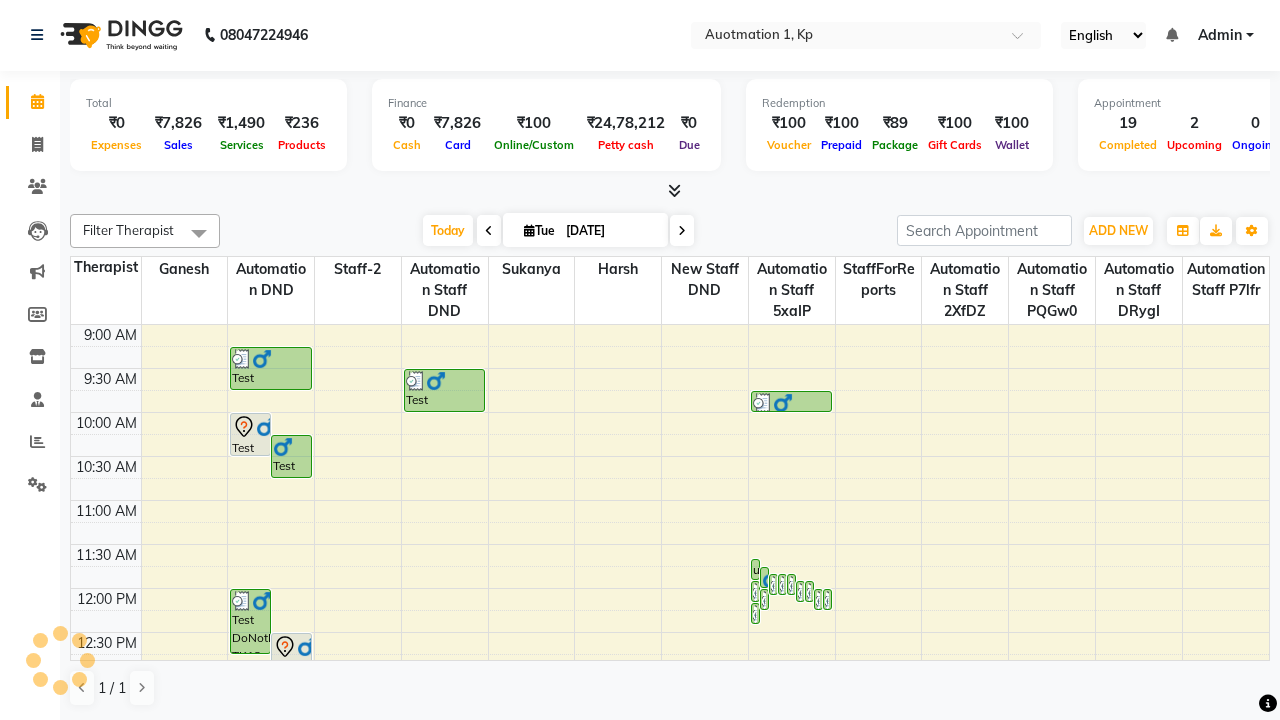 scroll, scrollTop: 0, scrollLeft: 0, axis: both 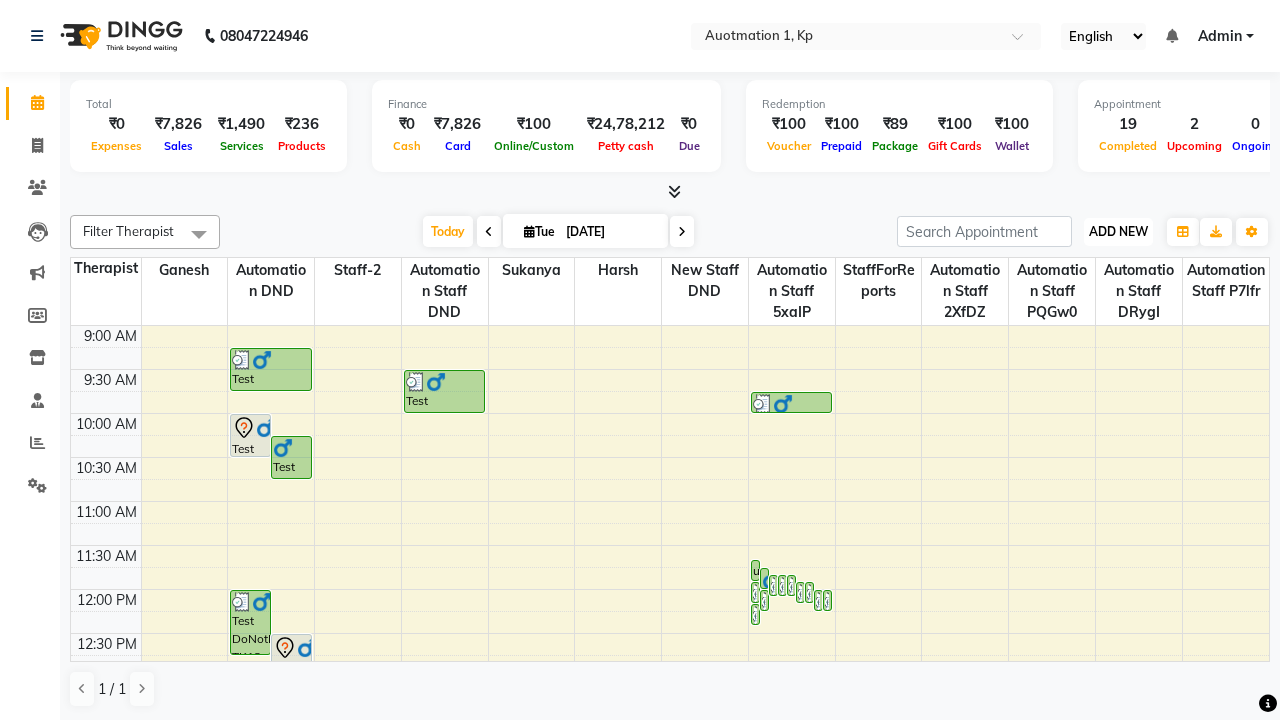 click on "ADD NEW" at bounding box center [1118, 231] 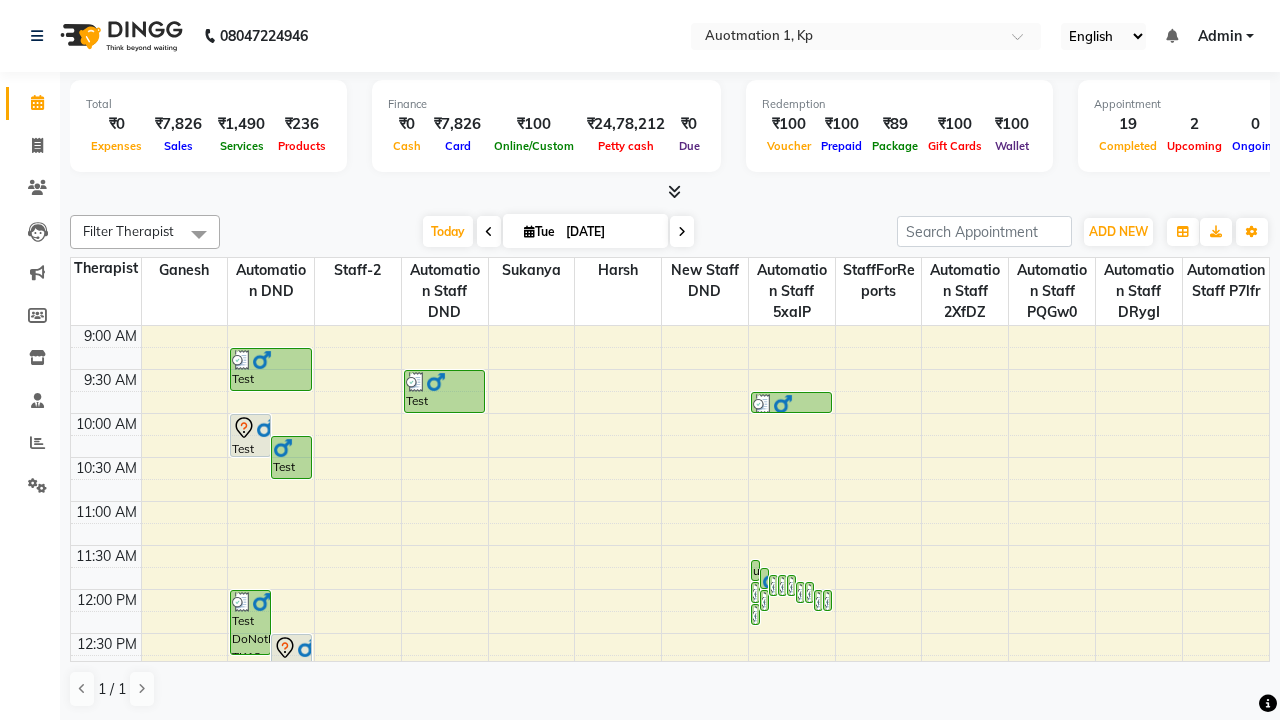 click on "Add Appointment" at bounding box center [0, 0] 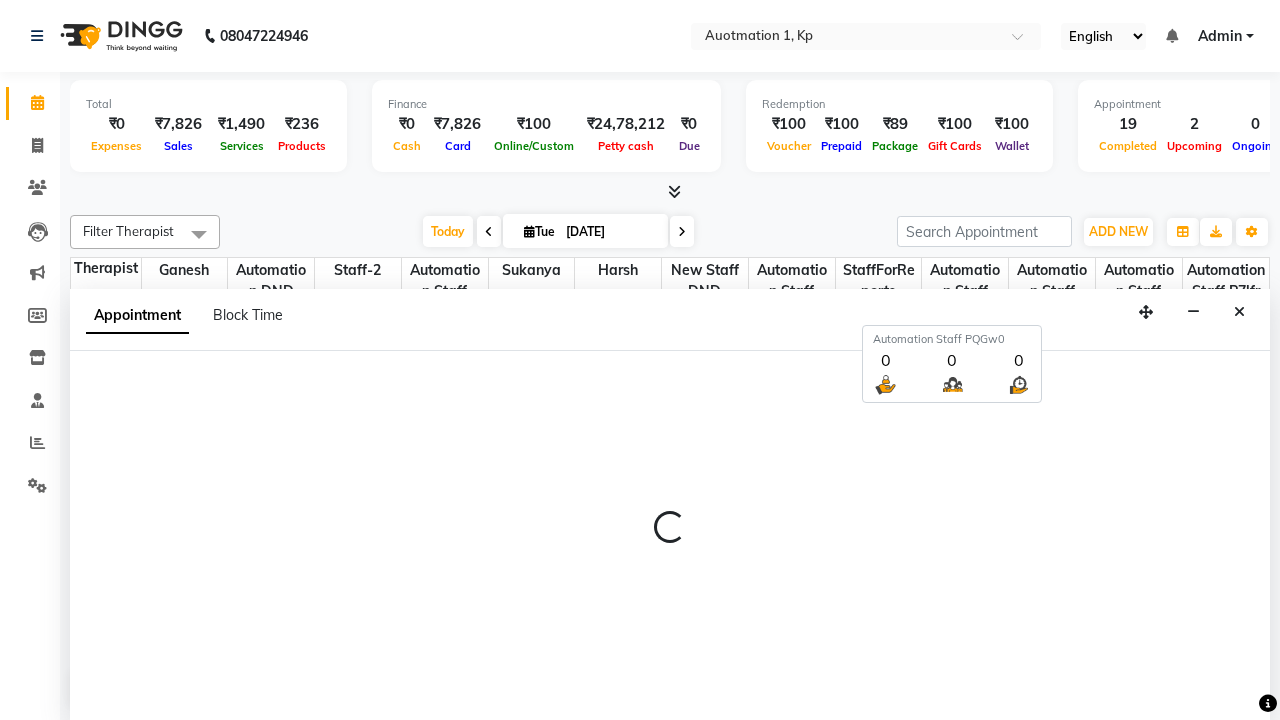 select on "tentative" 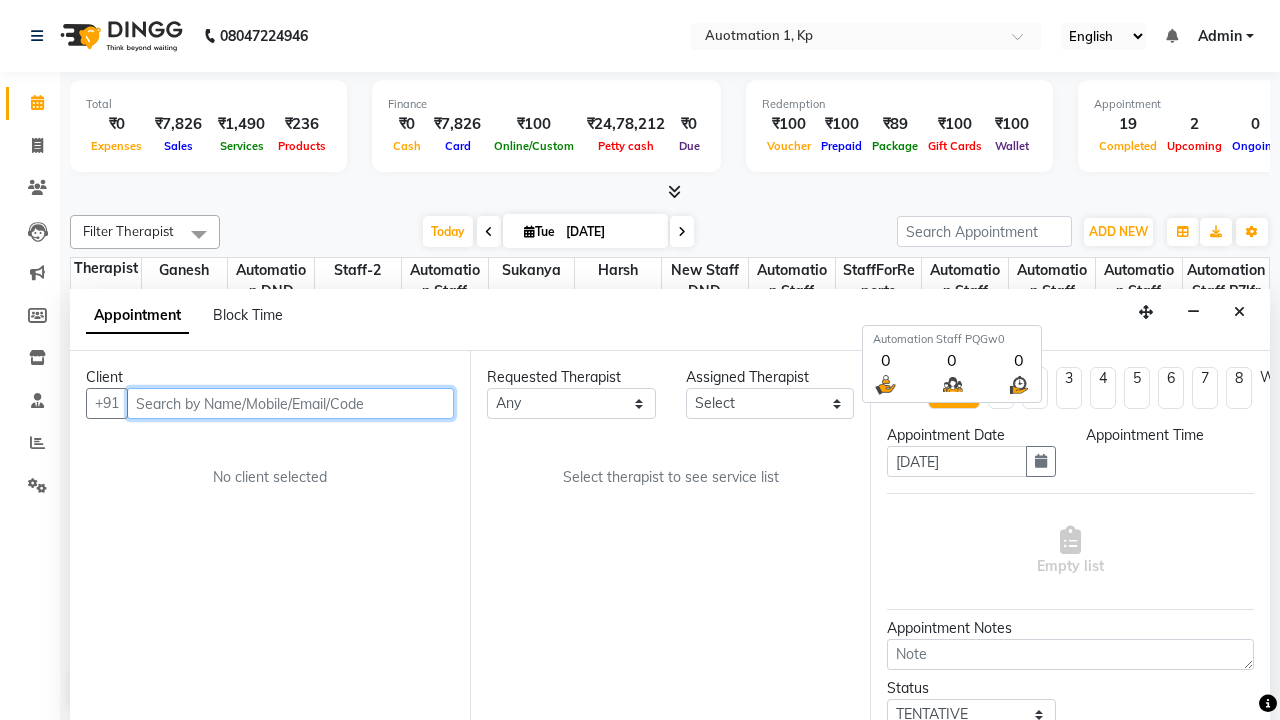 scroll, scrollTop: 1, scrollLeft: 0, axis: vertical 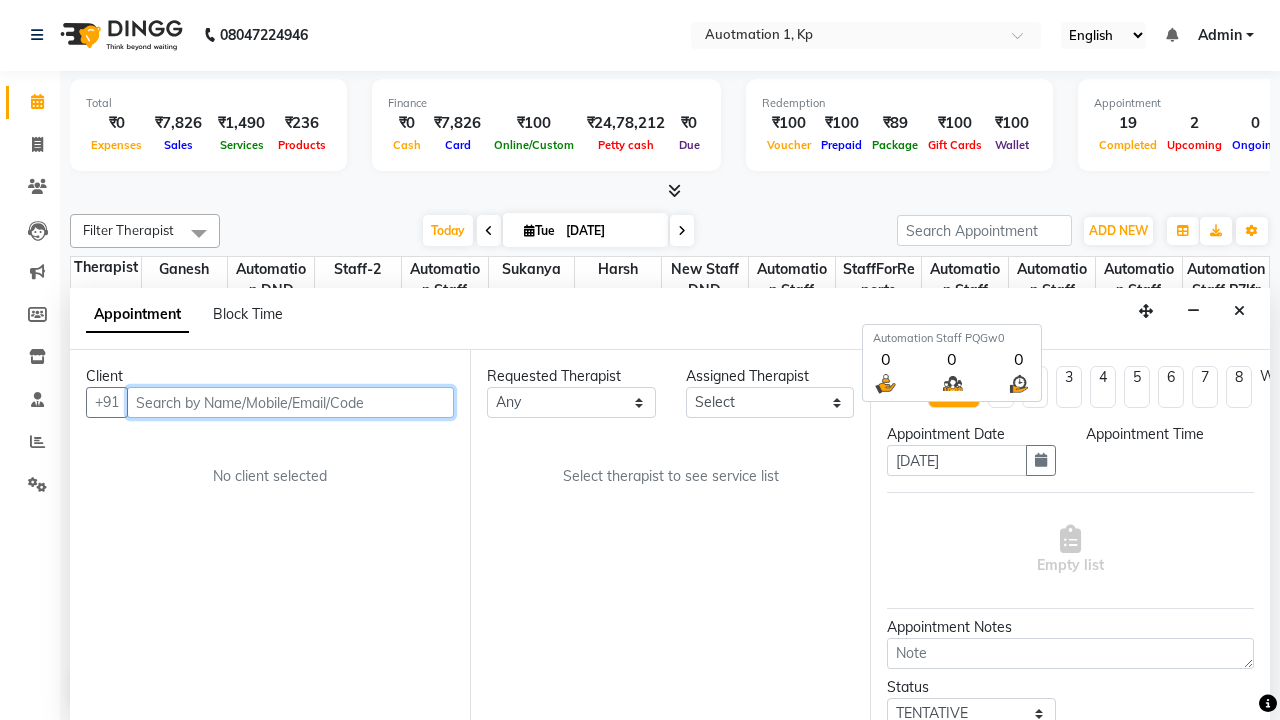 select on "600" 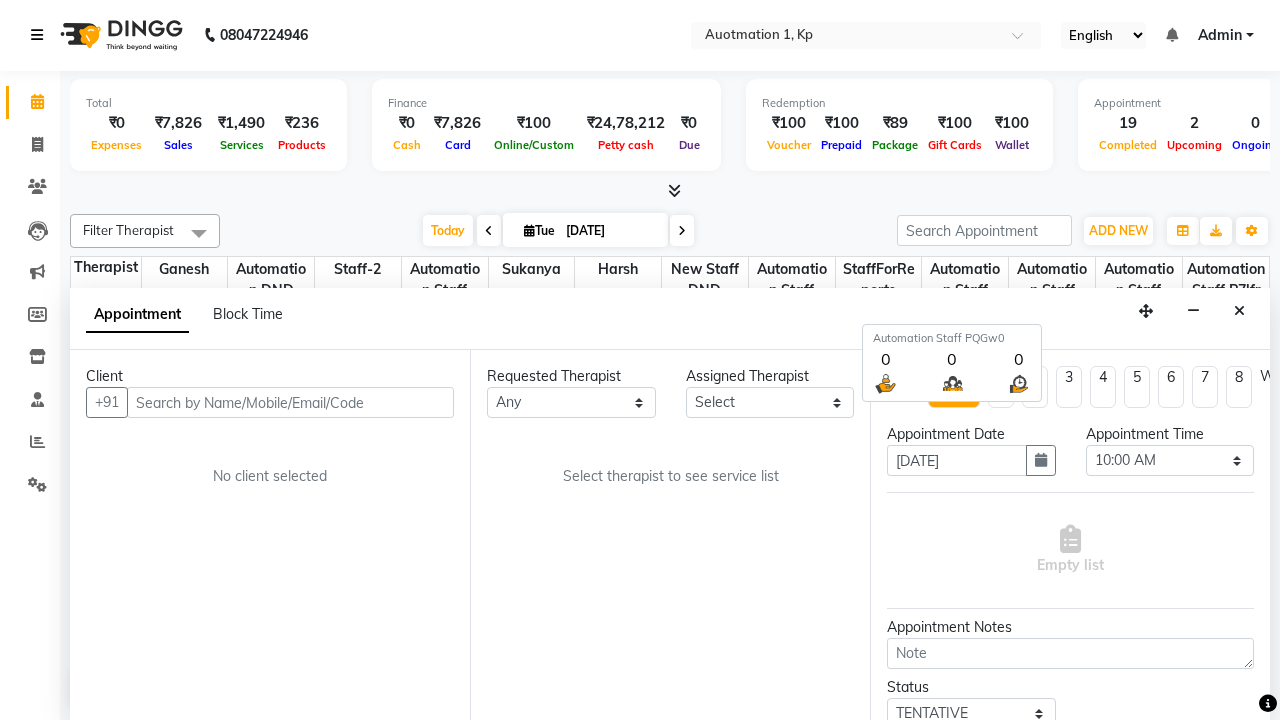 click at bounding box center [37, 35] 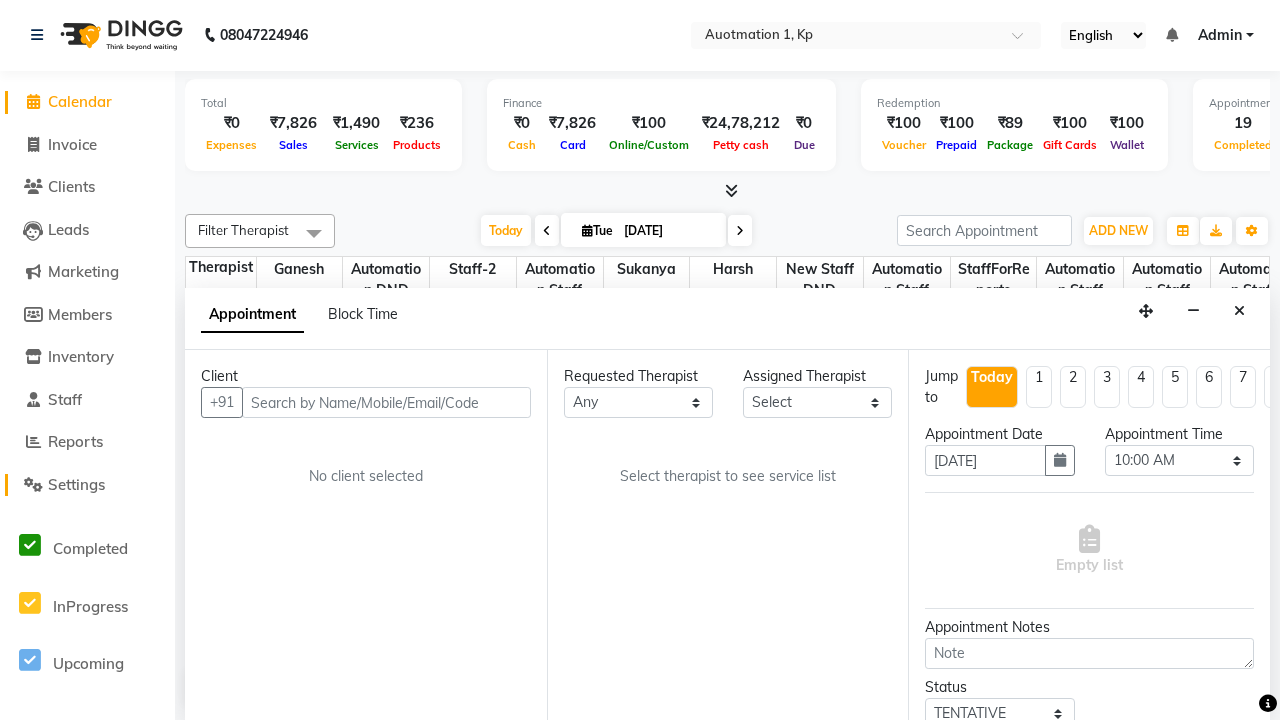 click on "Settings" 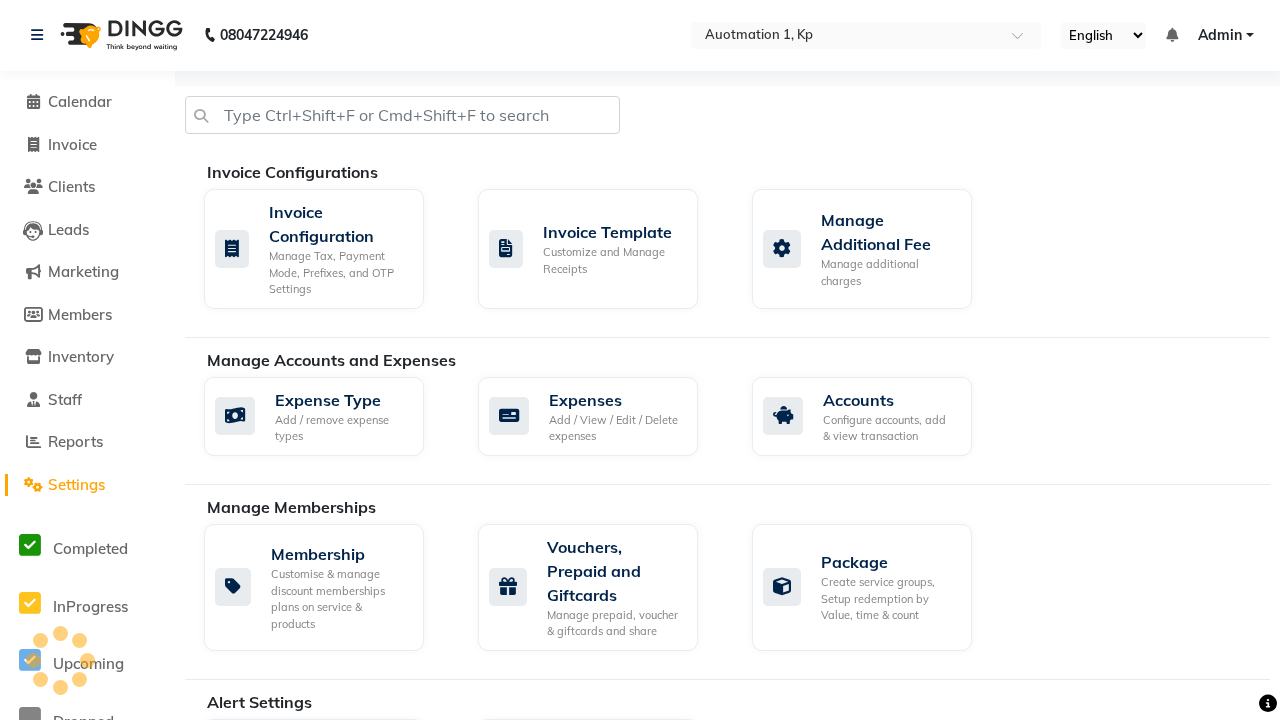 scroll, scrollTop: 0, scrollLeft: 0, axis: both 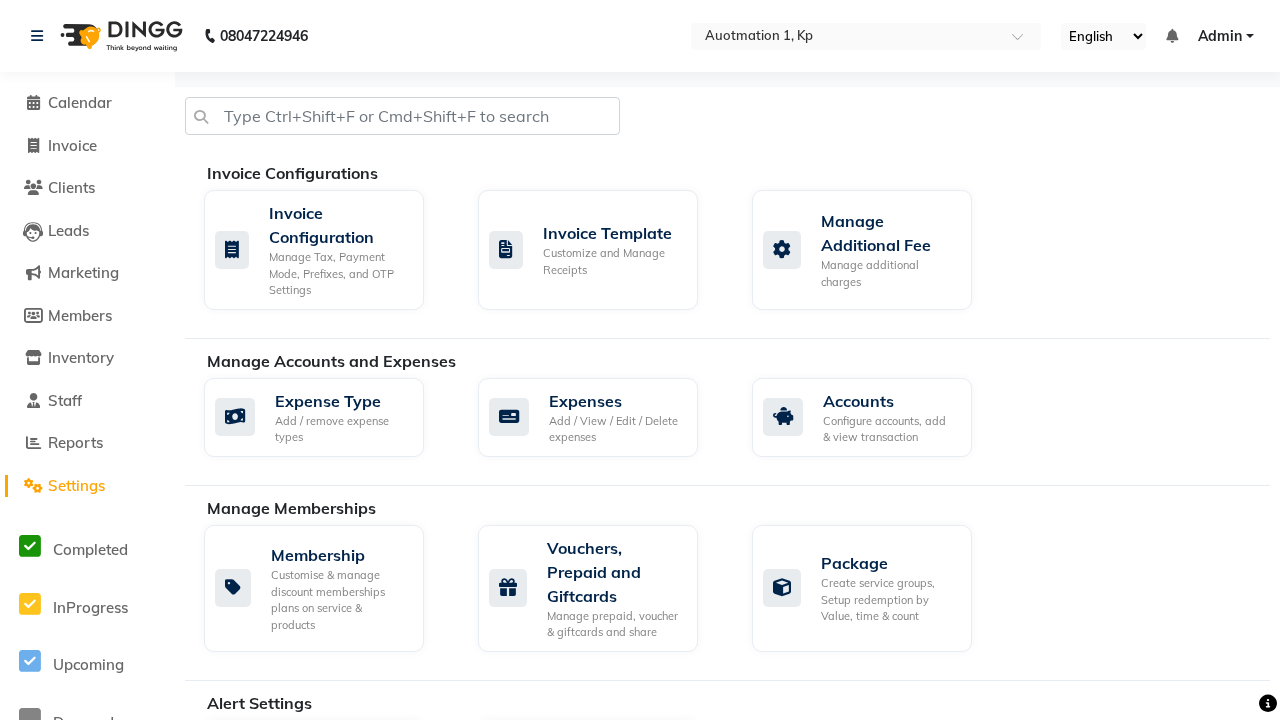 click on "Business Hours" 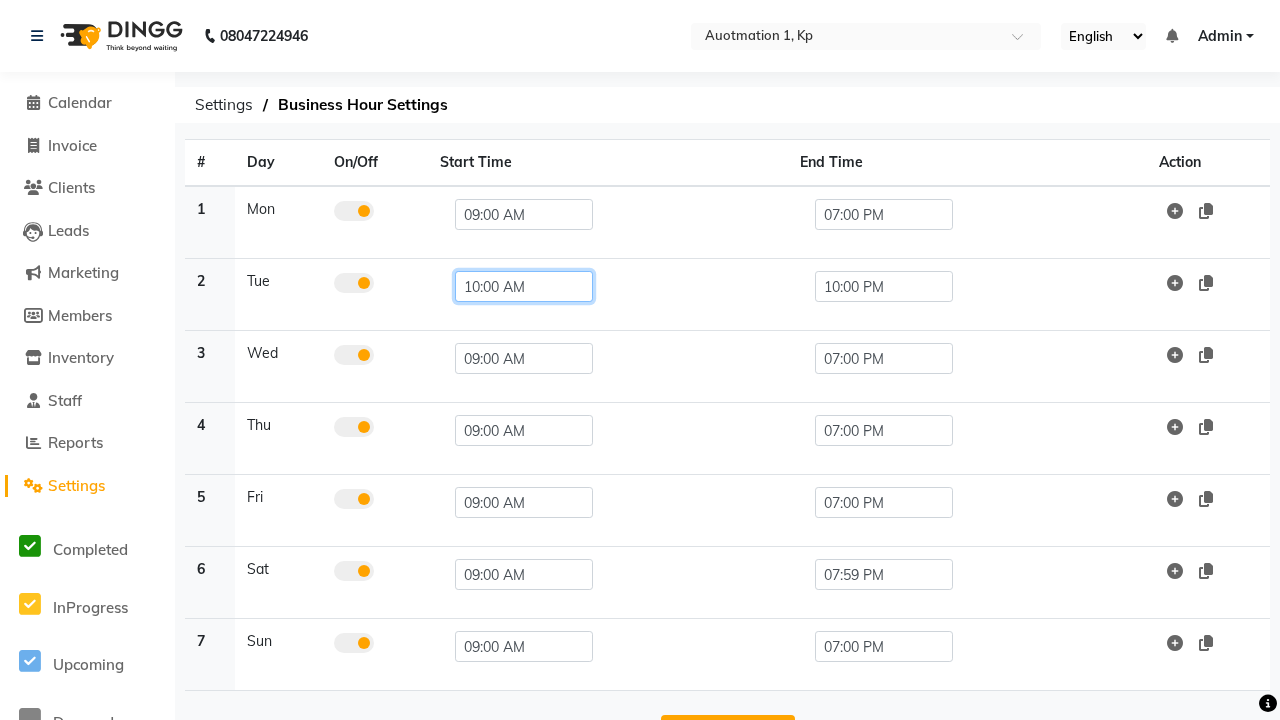 click on "10:00 AM" 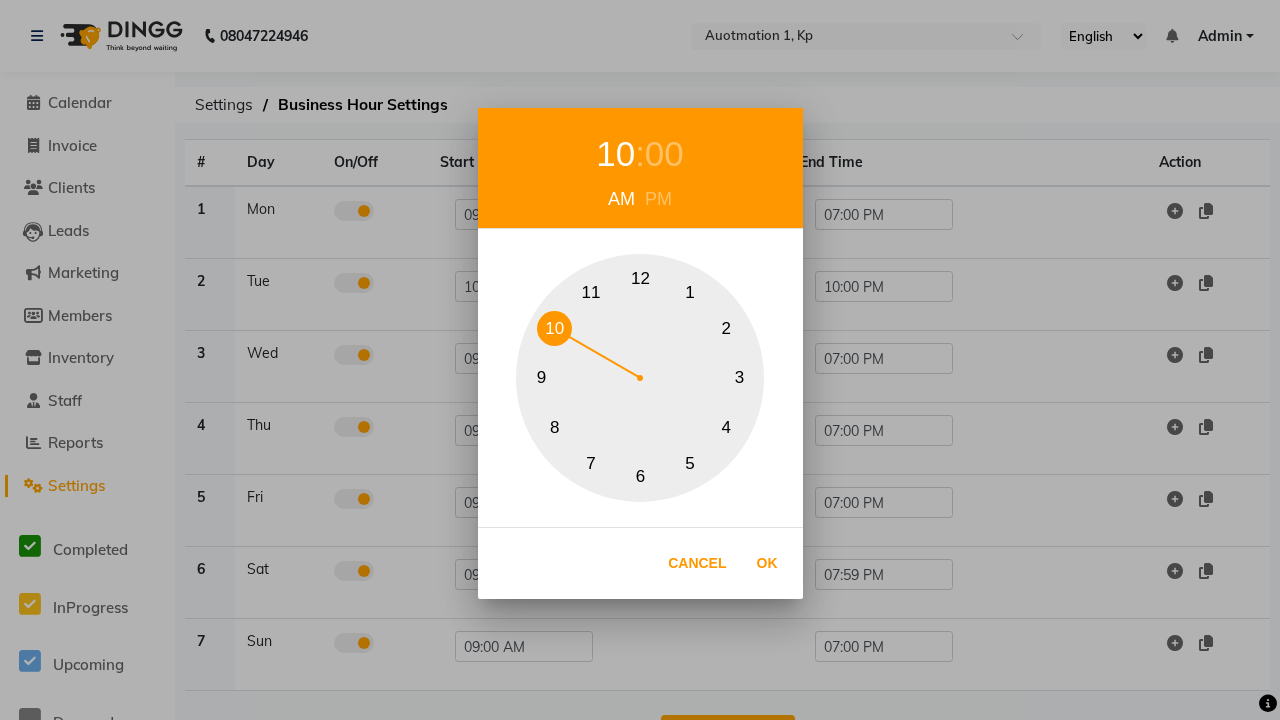 click on "9" at bounding box center [541, 378] 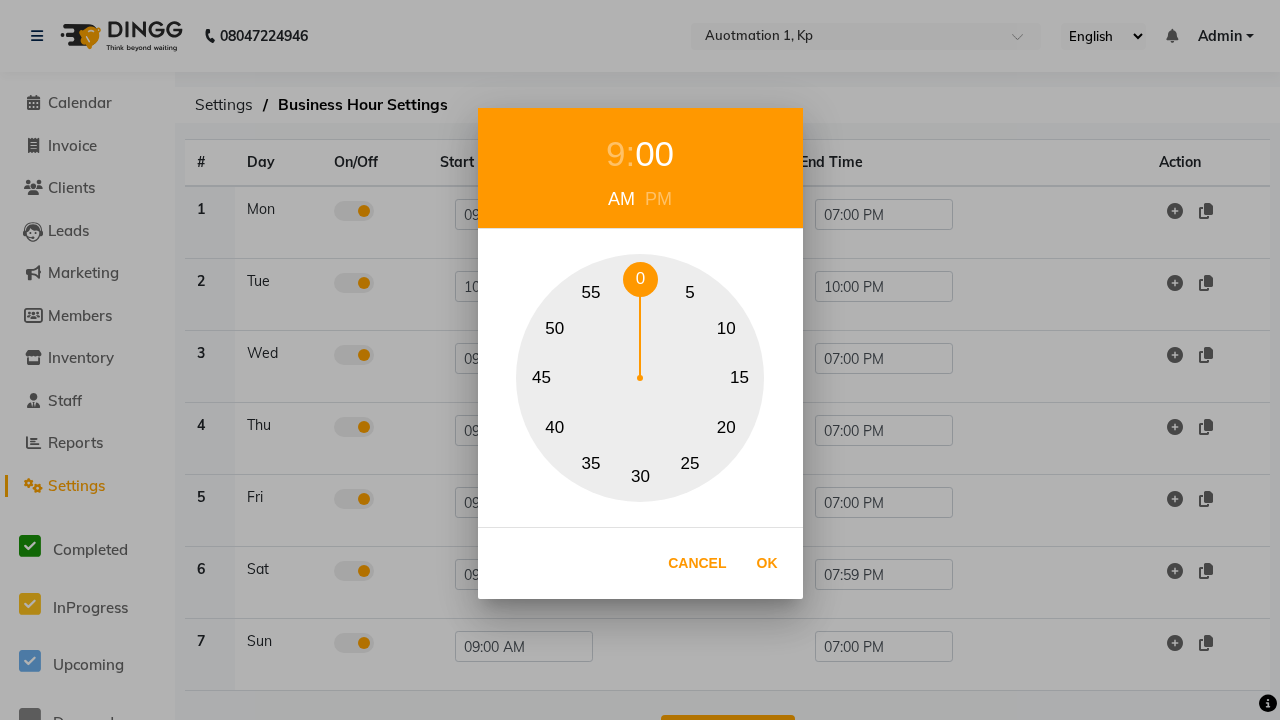 click on "0" at bounding box center (640, 279) 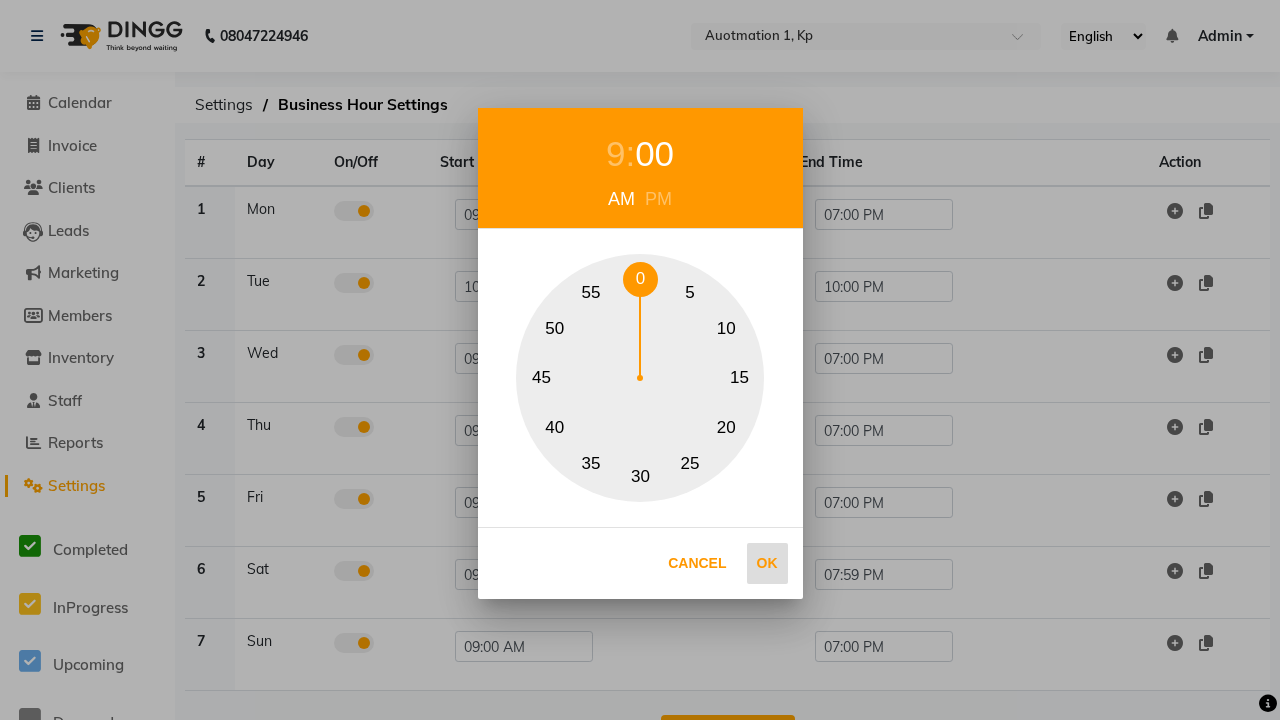 click on "Ok" at bounding box center (767, 563) 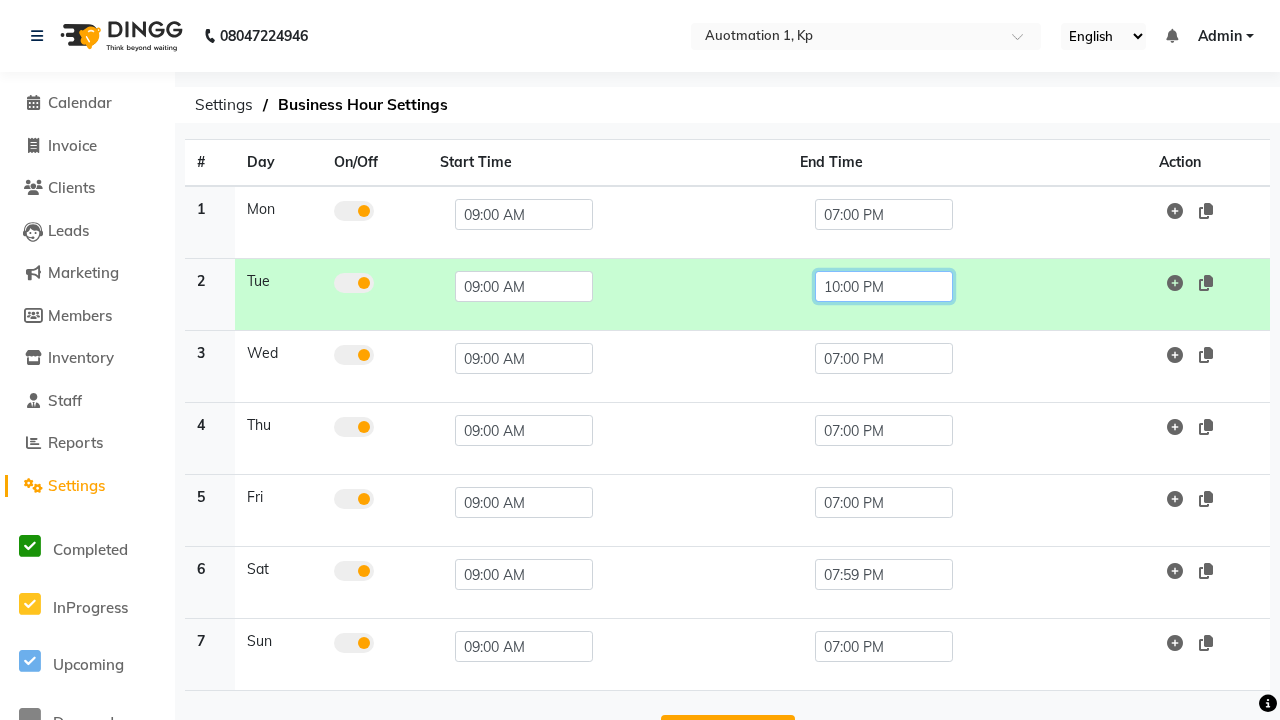 click on "10:00 PM" 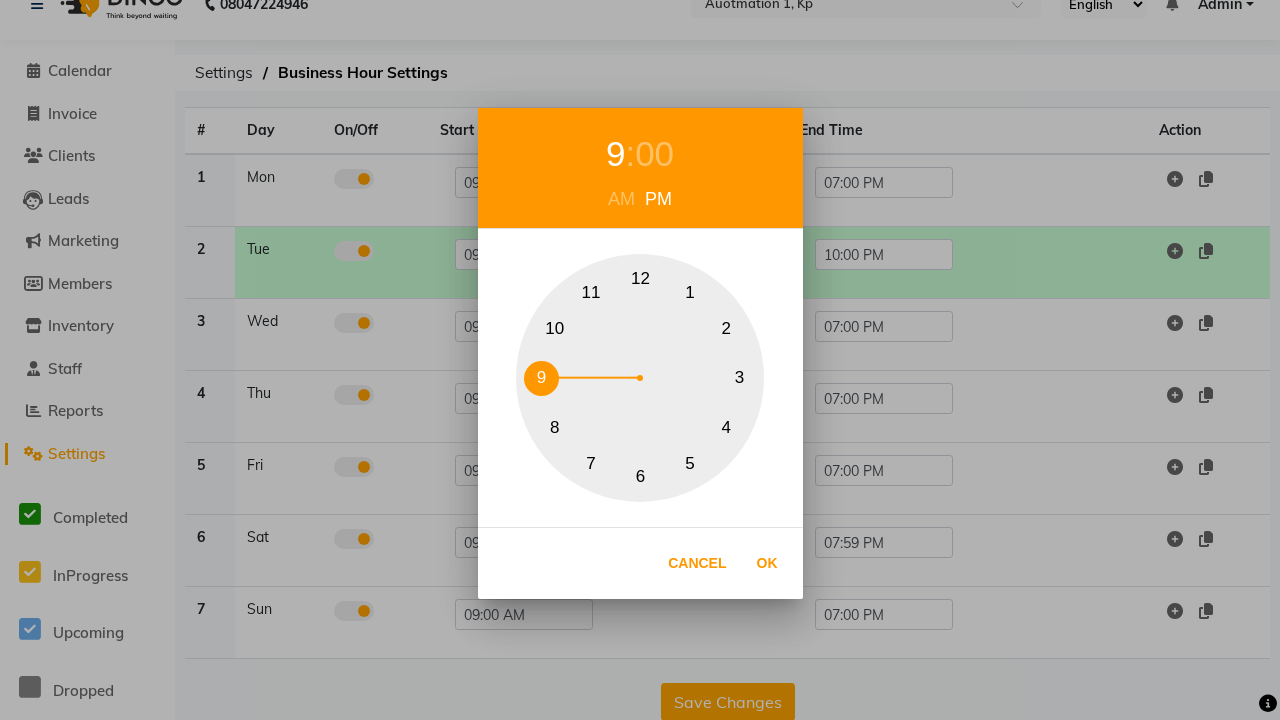 scroll, scrollTop: 63, scrollLeft: 0, axis: vertical 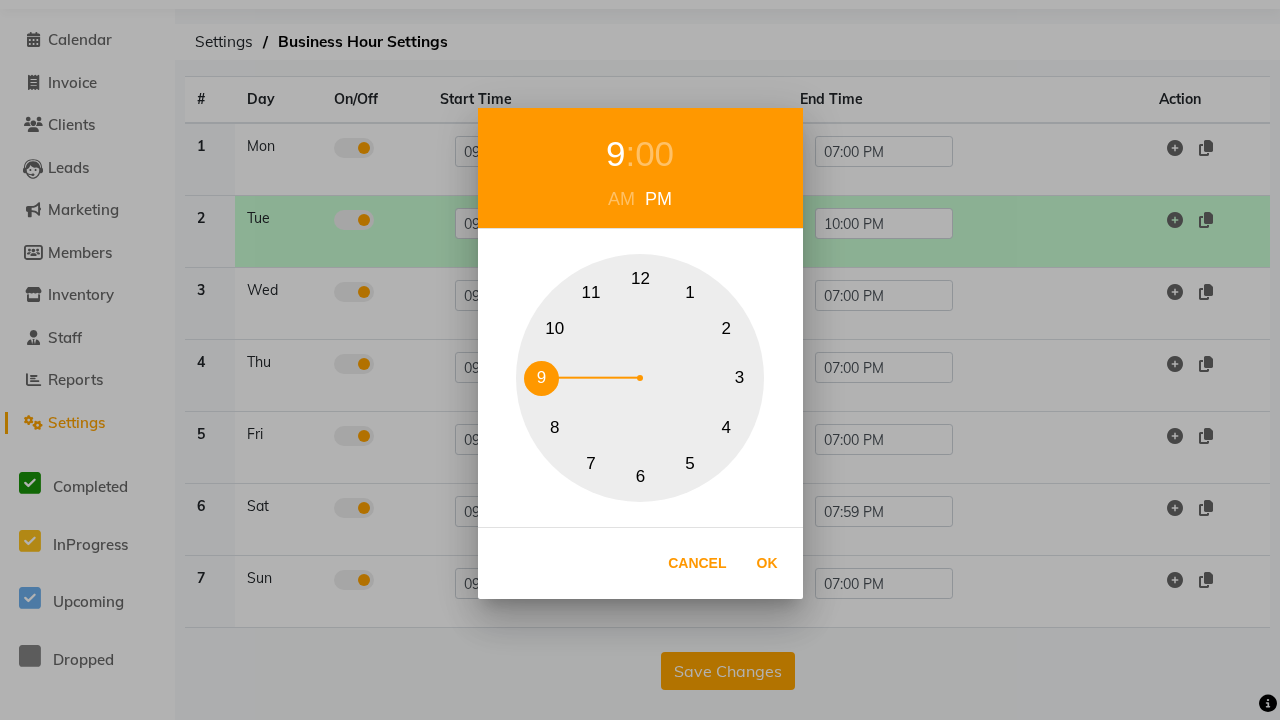 click on "00" at bounding box center [654, 154] 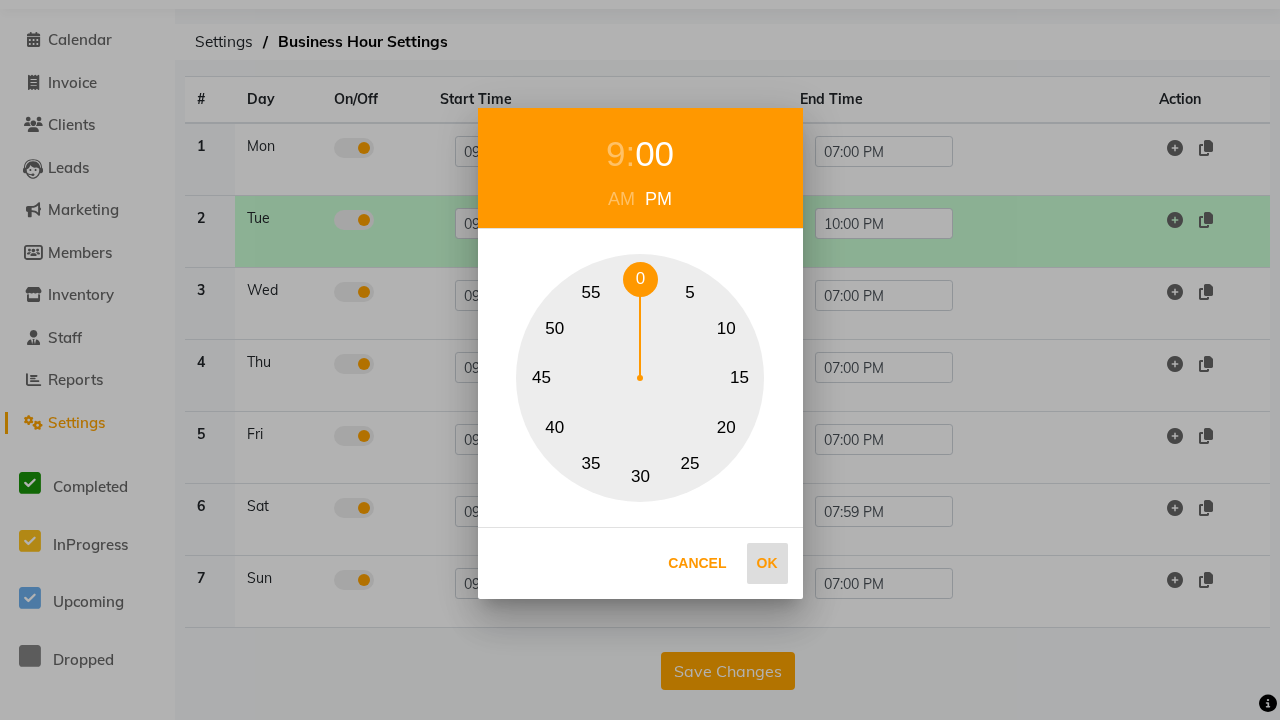 click on "0" at bounding box center [640, 279] 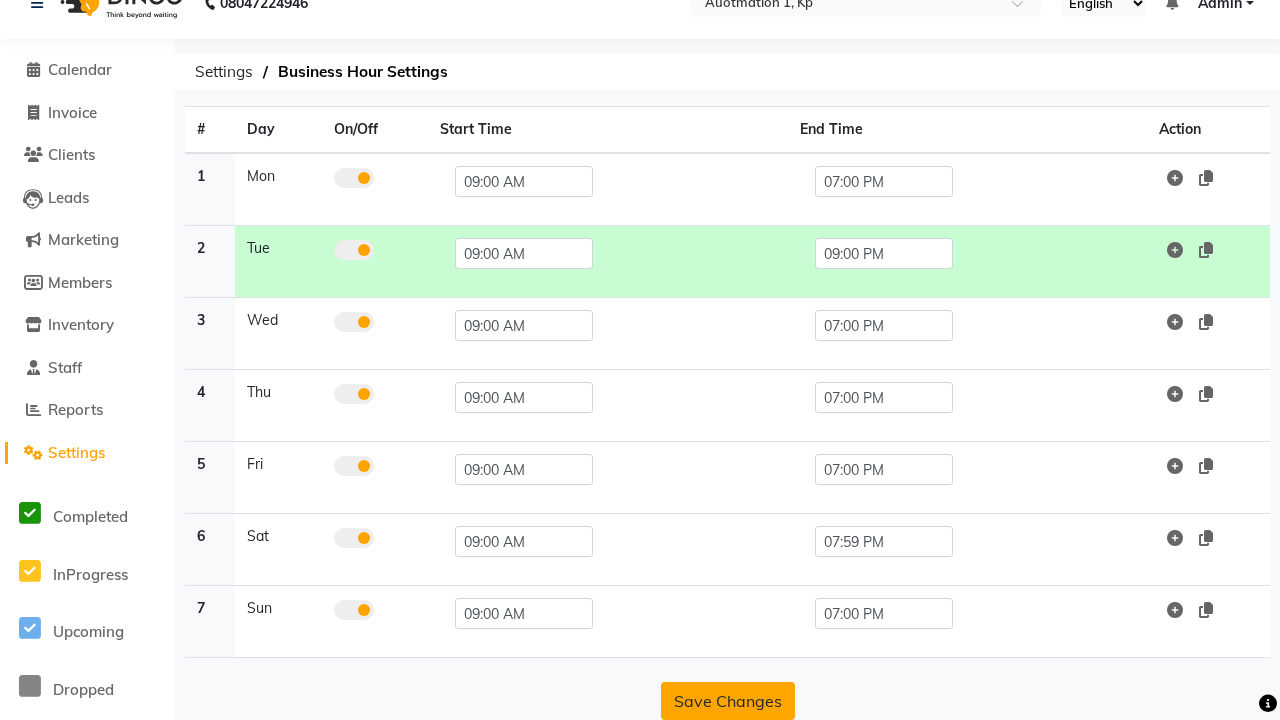 click on "Save Changes" 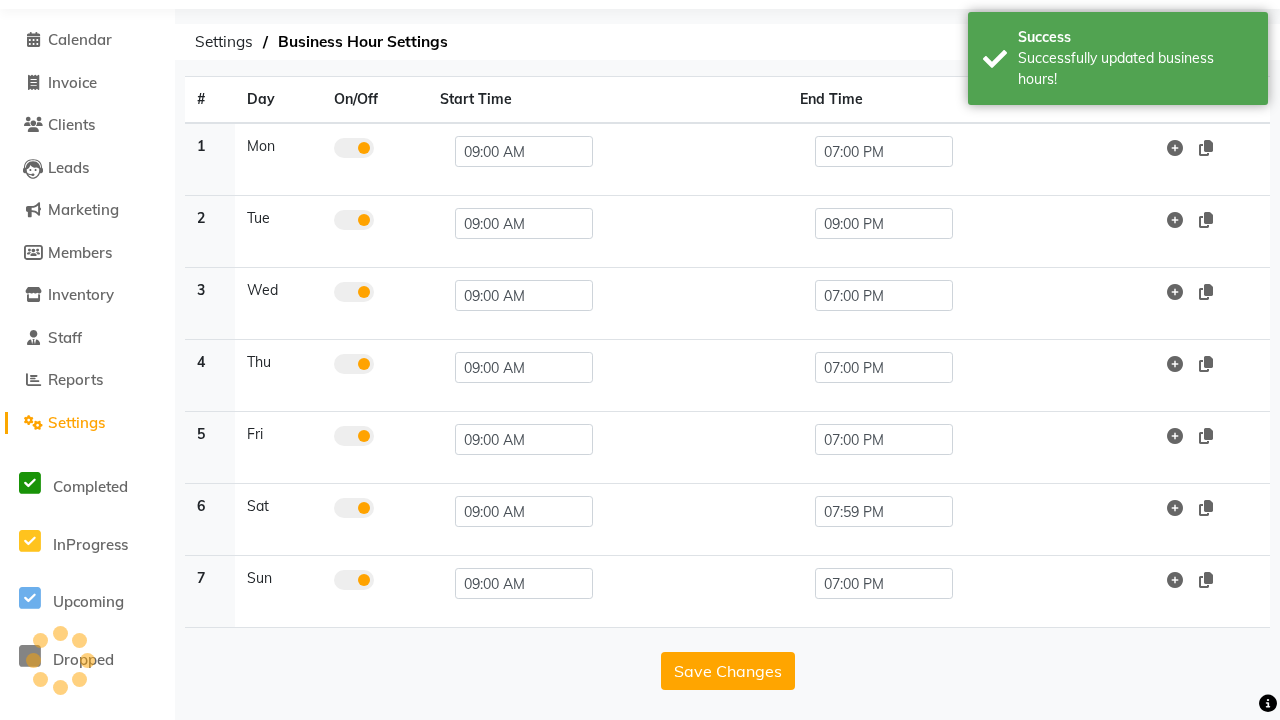 click at bounding box center [41, -27] 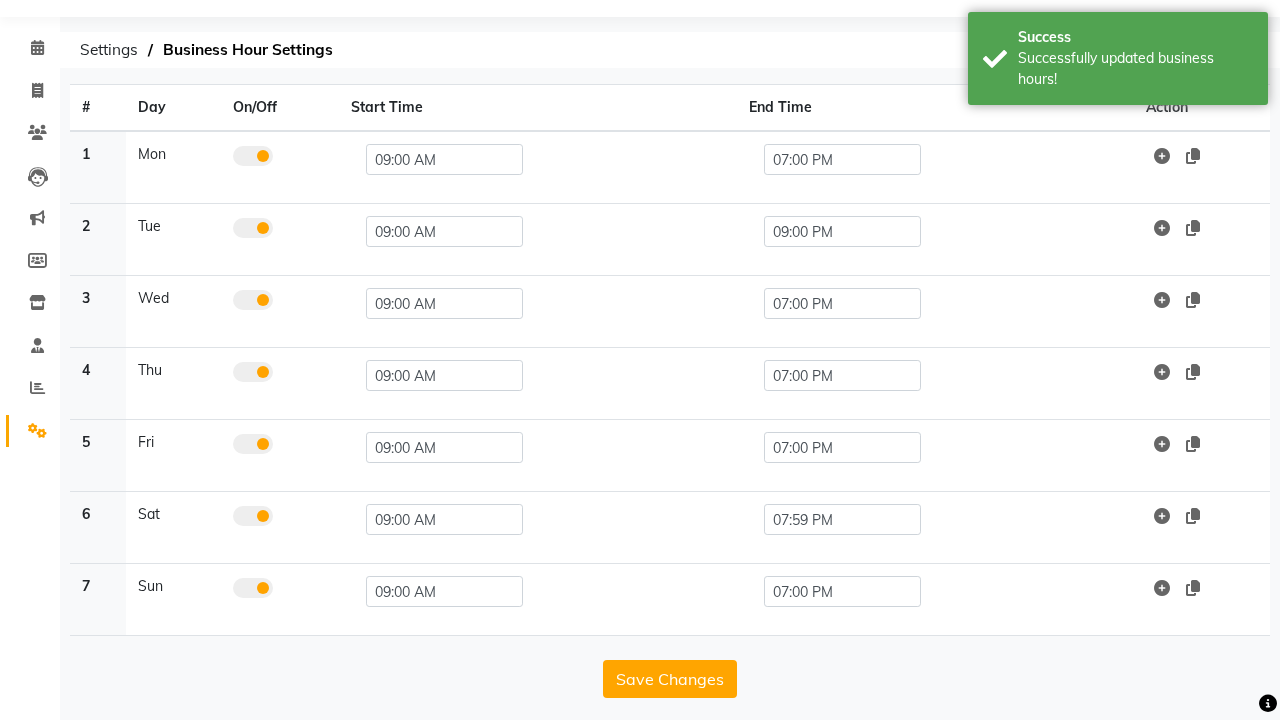scroll, scrollTop: 0, scrollLeft: 0, axis: both 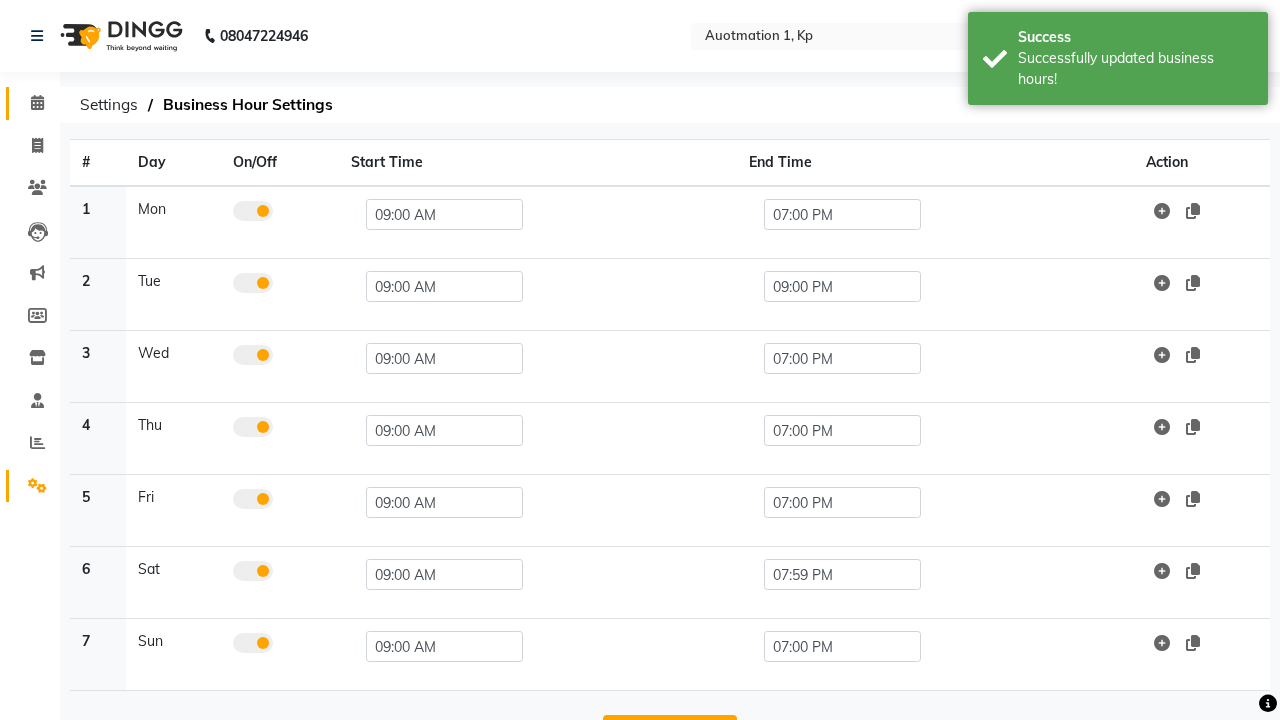 click 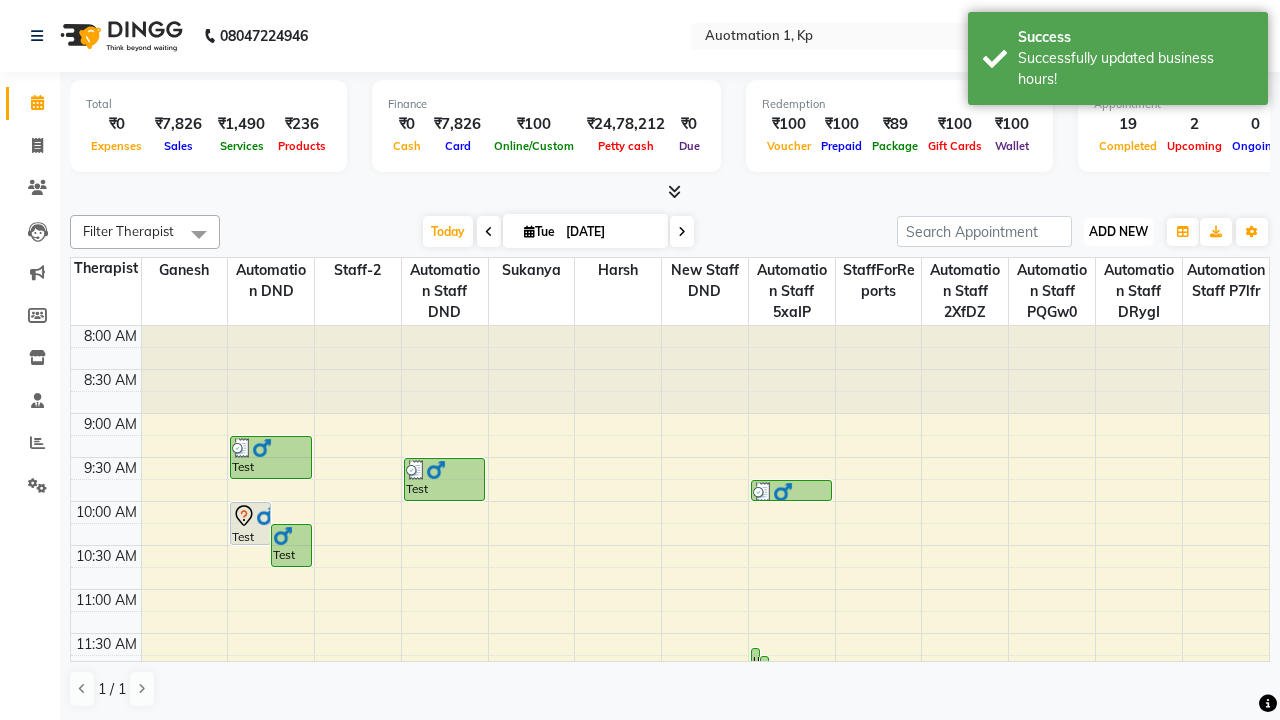 click on "ADD NEW" at bounding box center (1118, 231) 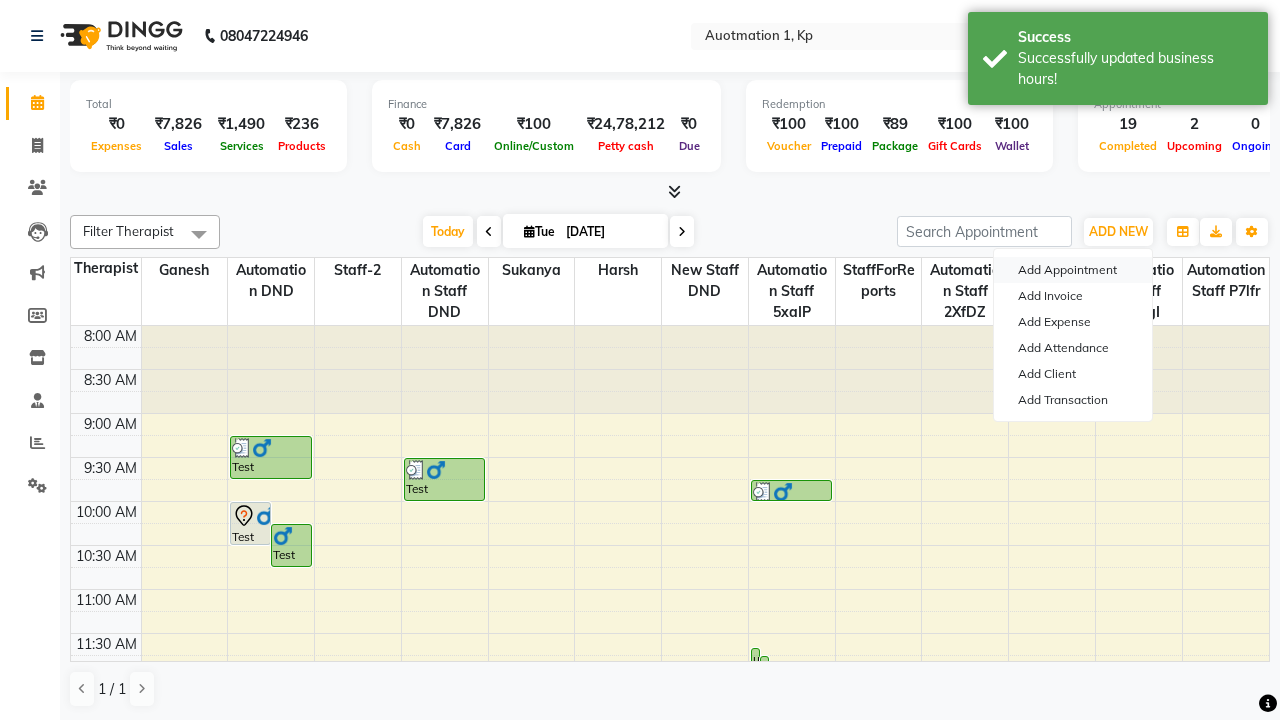 click on "Add Appointment" at bounding box center (1073, 270) 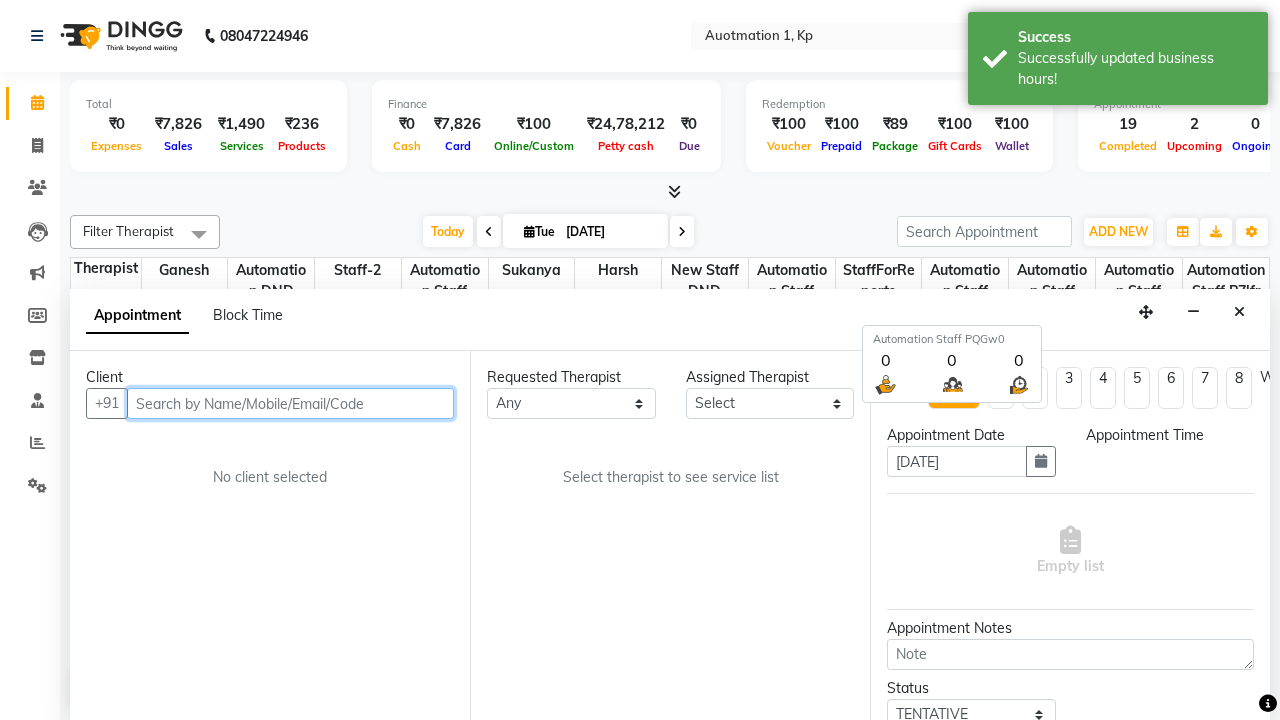 select on "540" 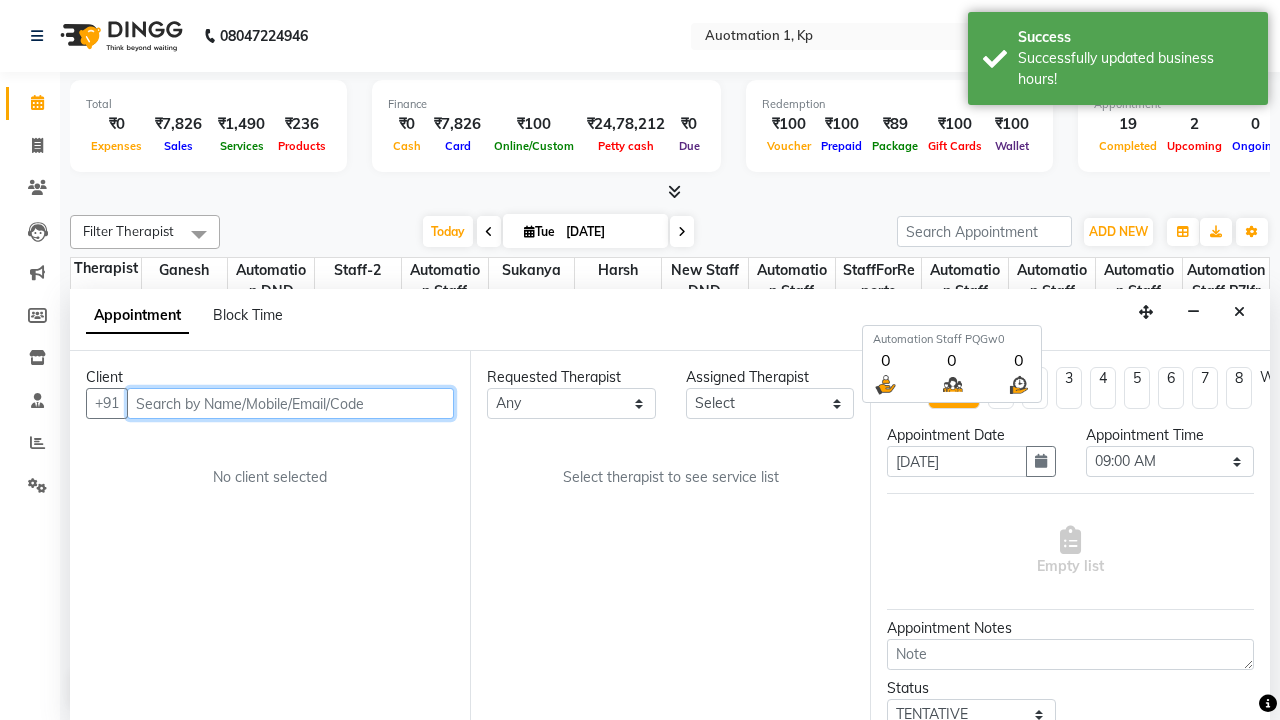 scroll, scrollTop: 1, scrollLeft: 0, axis: vertical 